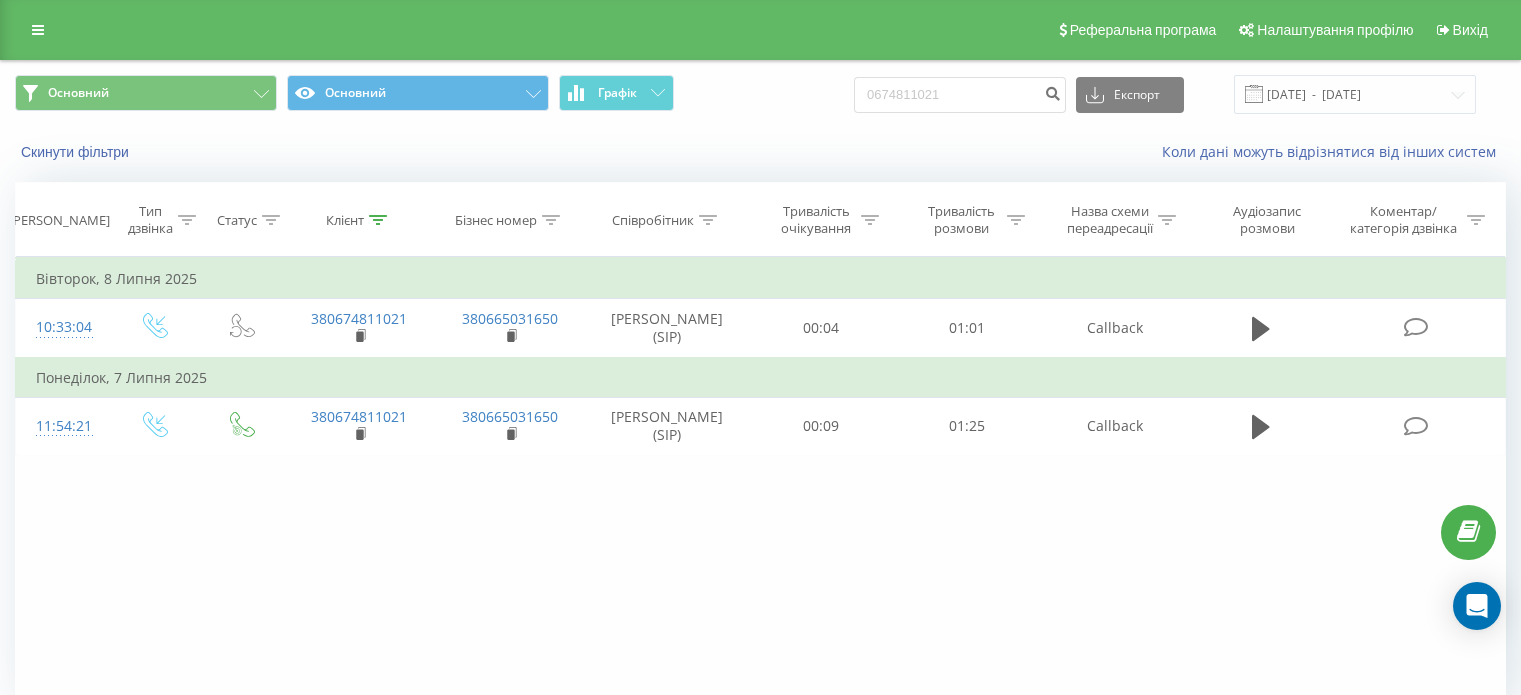 scroll, scrollTop: 0, scrollLeft: 0, axis: both 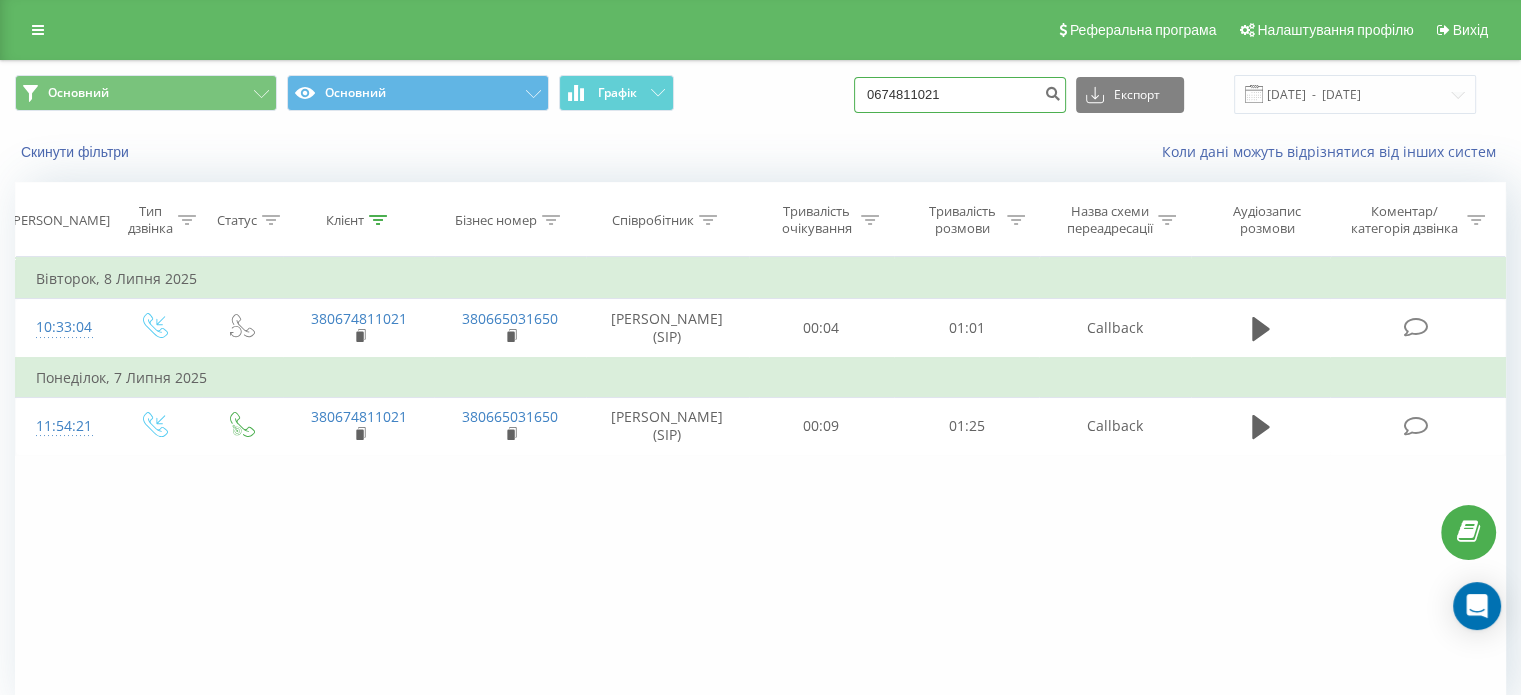 click on "0674811021" at bounding box center [960, 95] 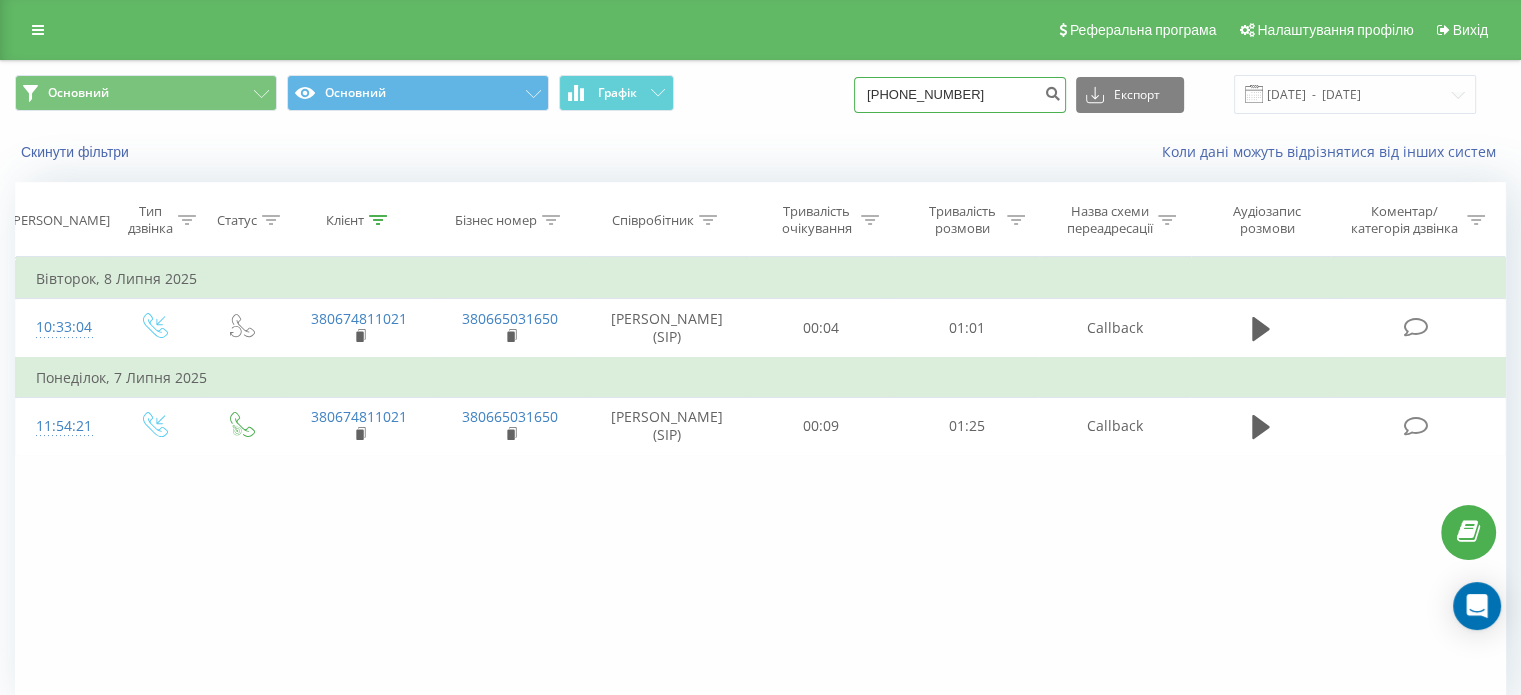 drag, startPoint x: 917, startPoint y: 97, endPoint x: 928, endPoint y: 97, distance: 11 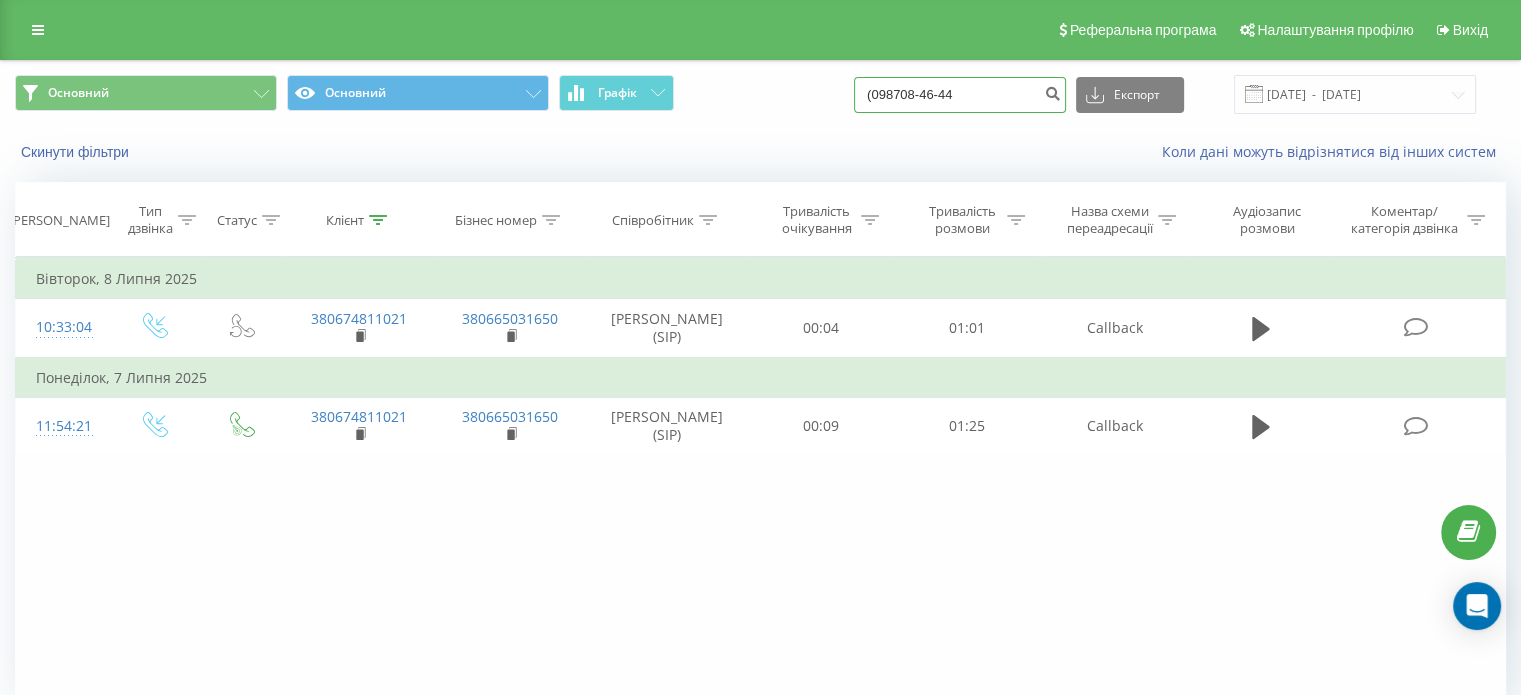 click on "(098708-46-44" at bounding box center [960, 95] 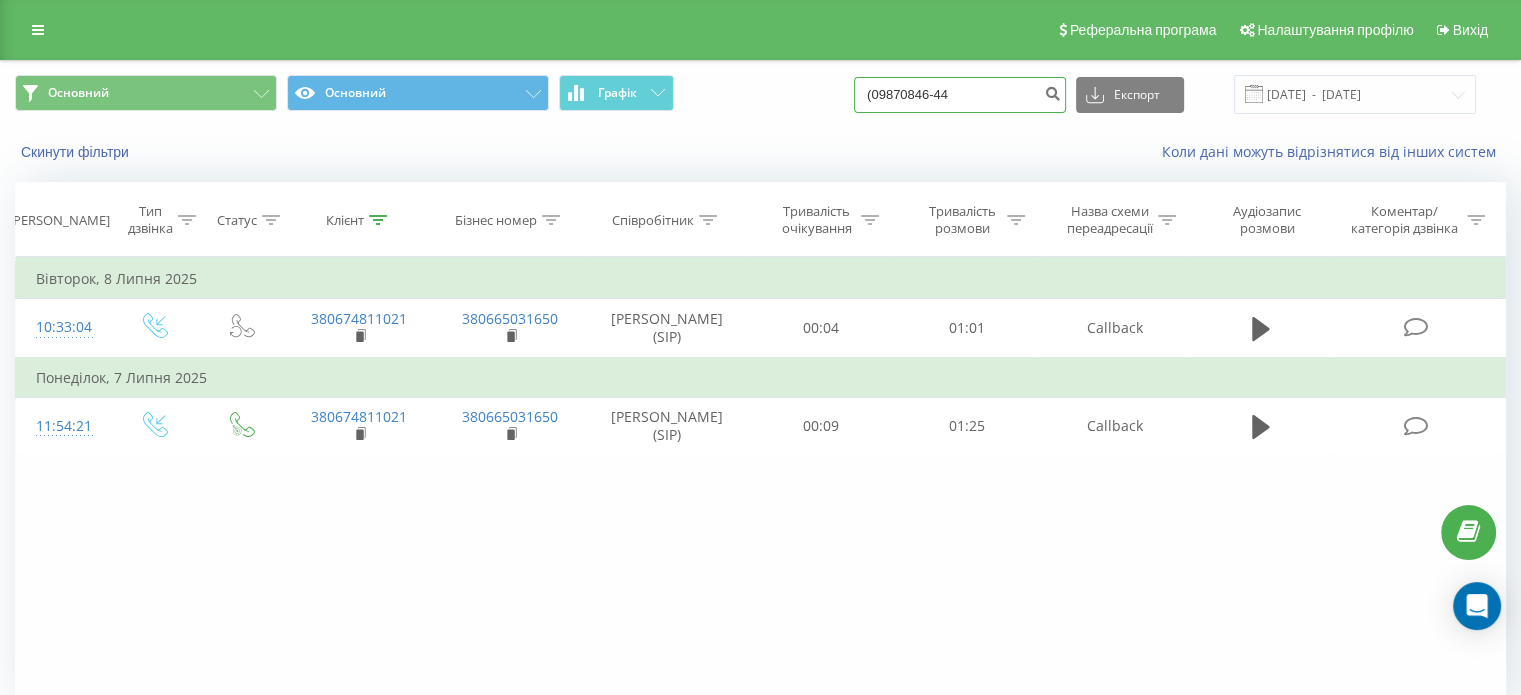 click on "(09870846-44" at bounding box center [960, 95] 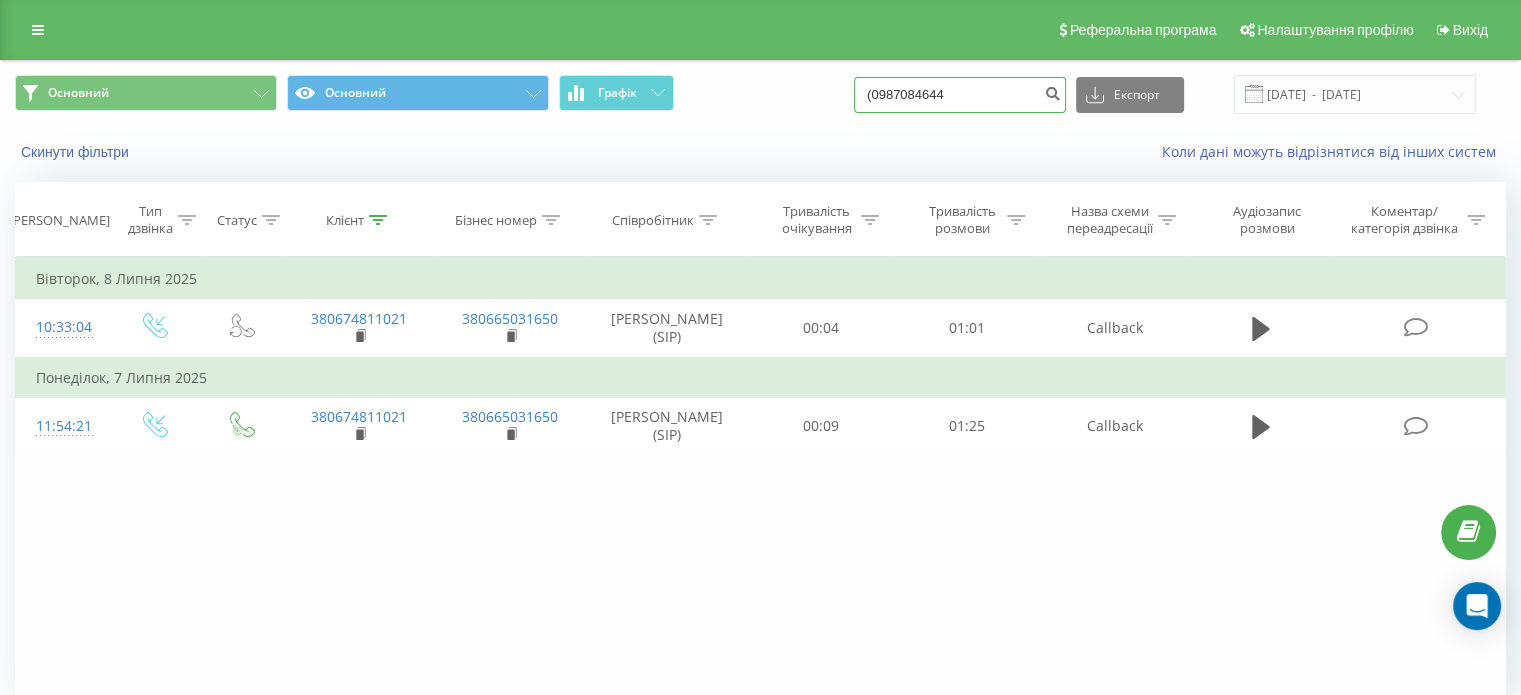 click on "(0987084644" at bounding box center [960, 95] 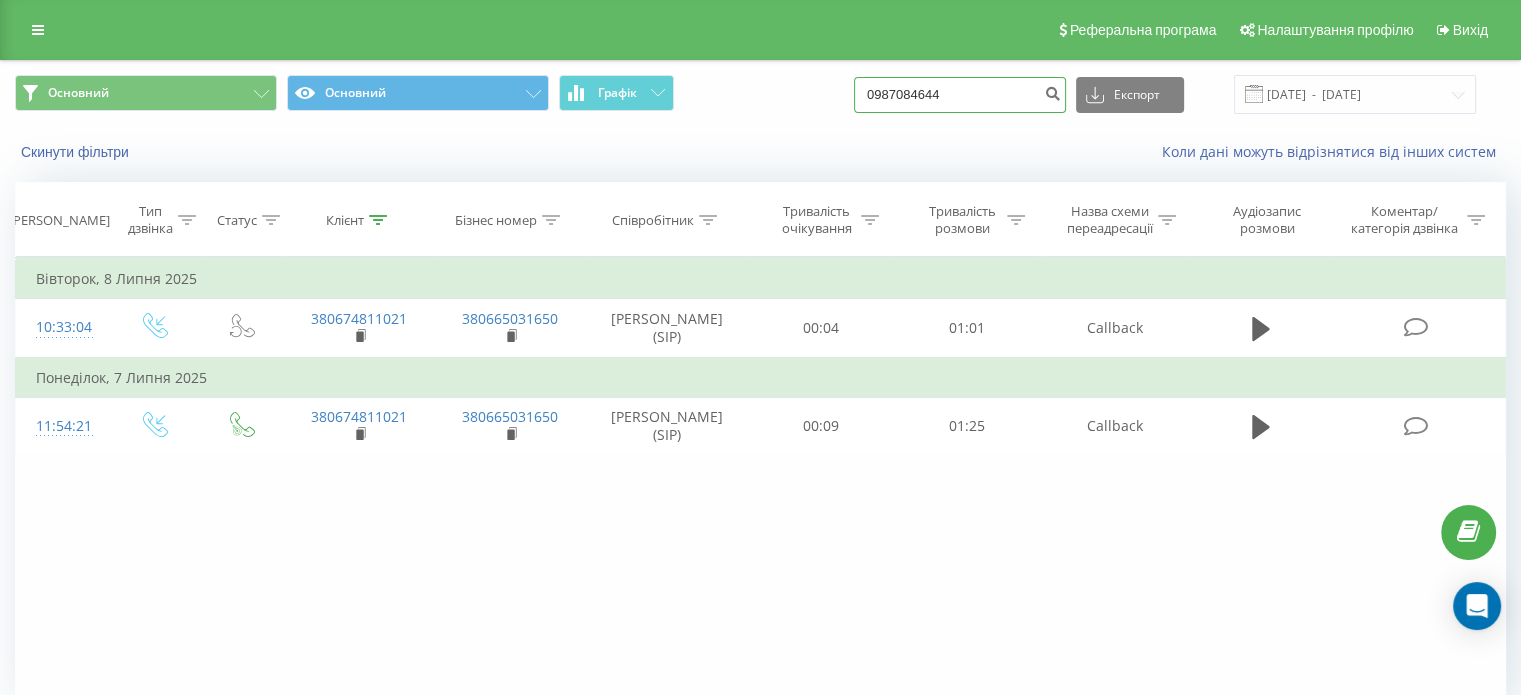click on "0987084644" at bounding box center (960, 95) 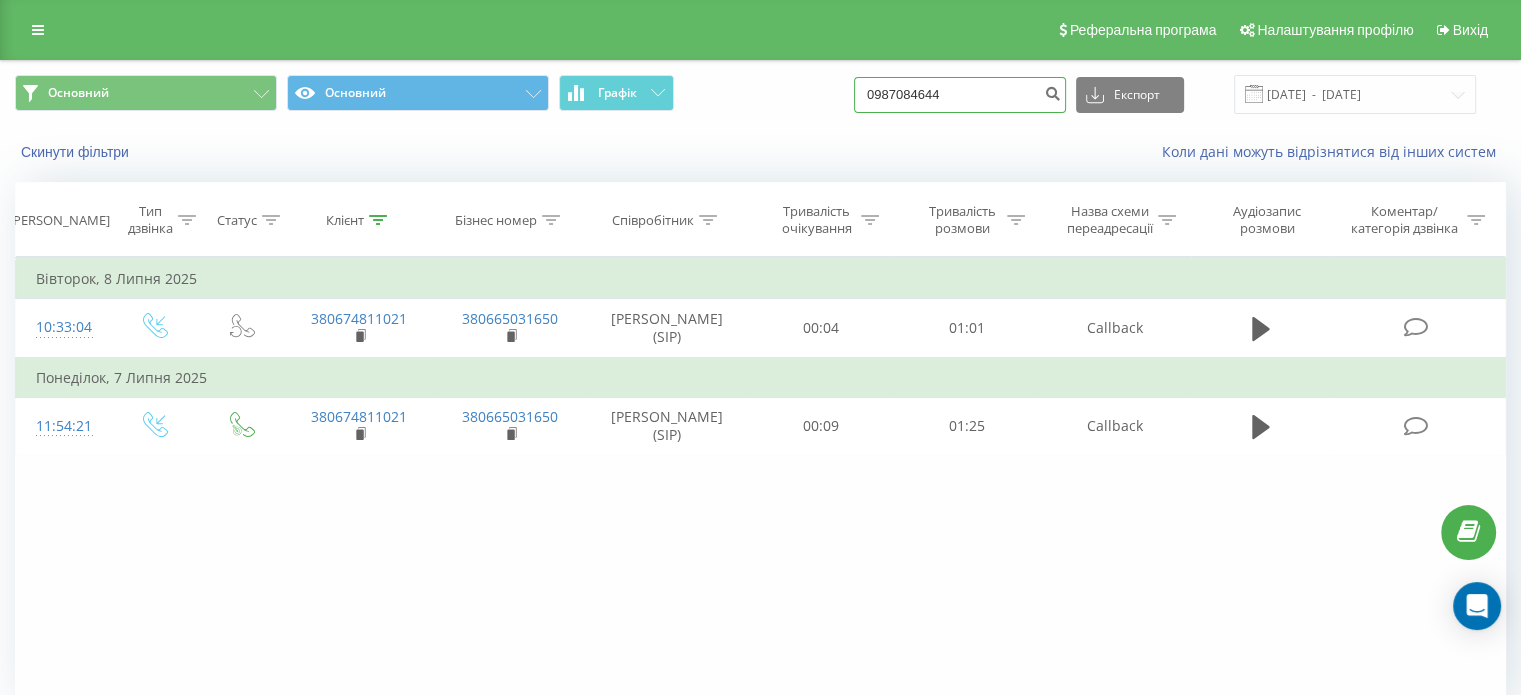 type on "0987084644" 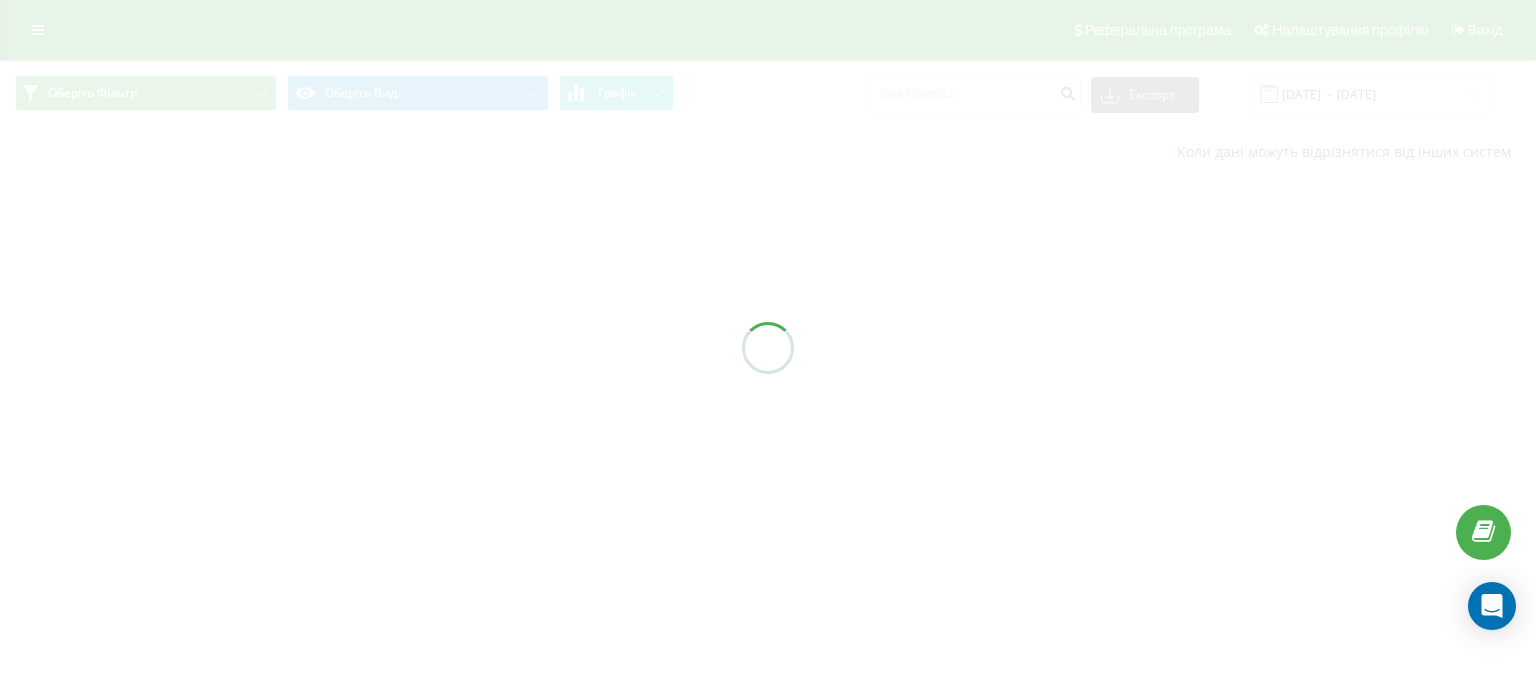 scroll, scrollTop: 0, scrollLeft: 0, axis: both 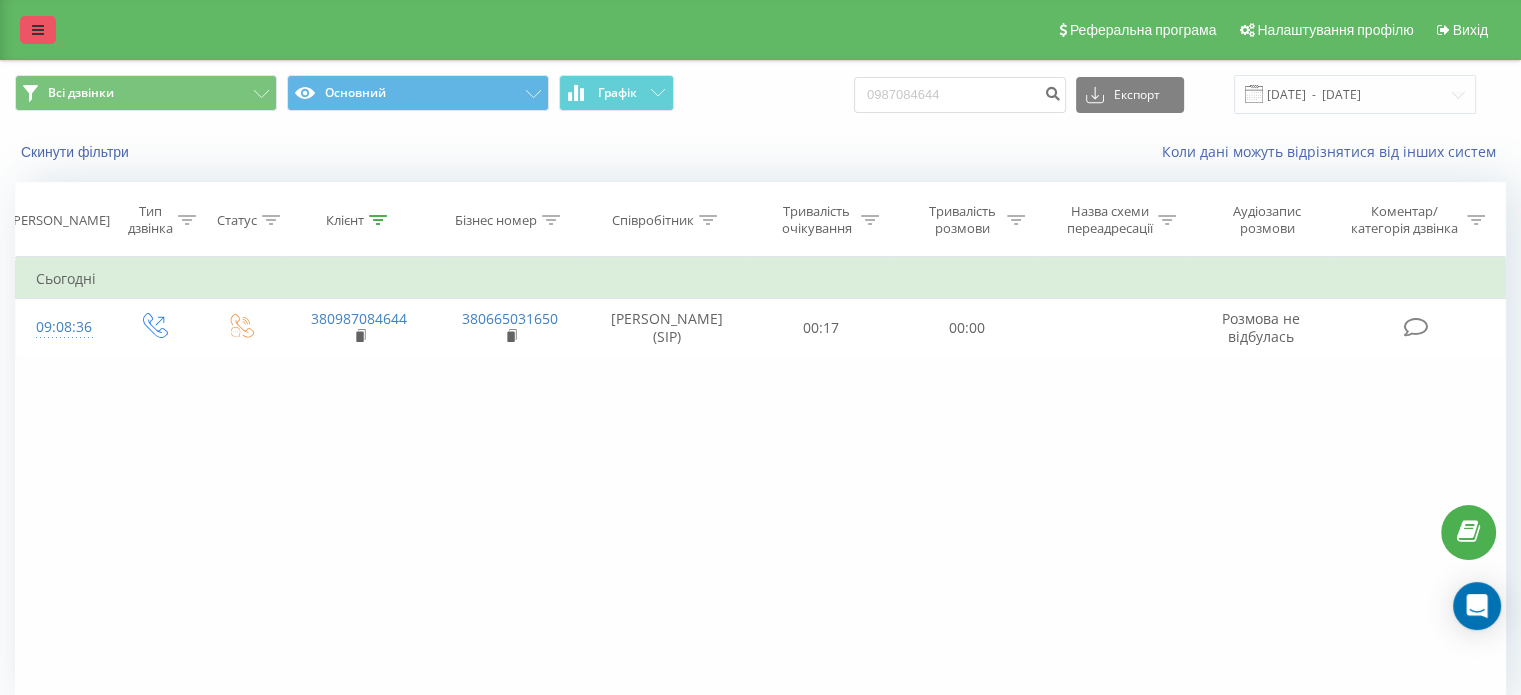 drag, startPoint x: 47, startPoint y: 58, endPoint x: 35, endPoint y: 25, distance: 35.1141 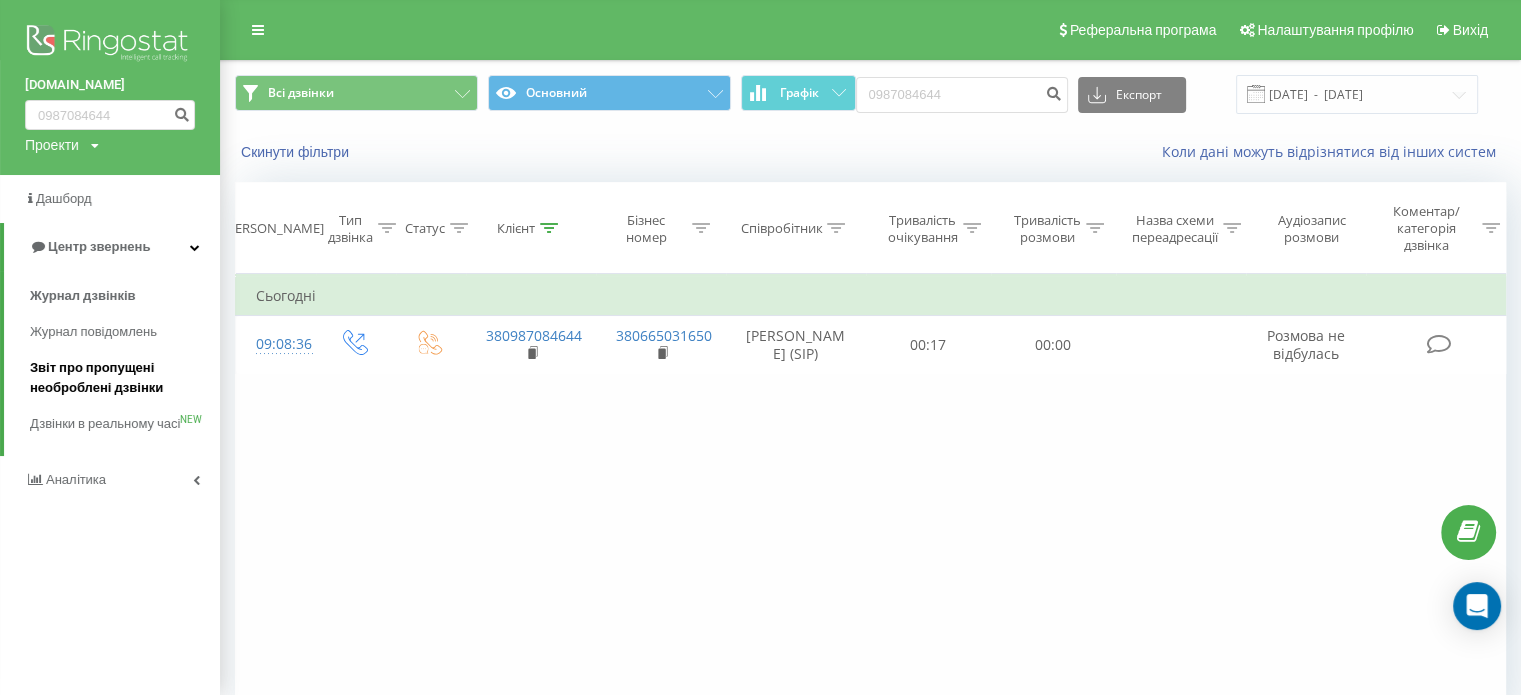 click on "Звіт про пропущені необроблені дзвінки" at bounding box center [120, 378] 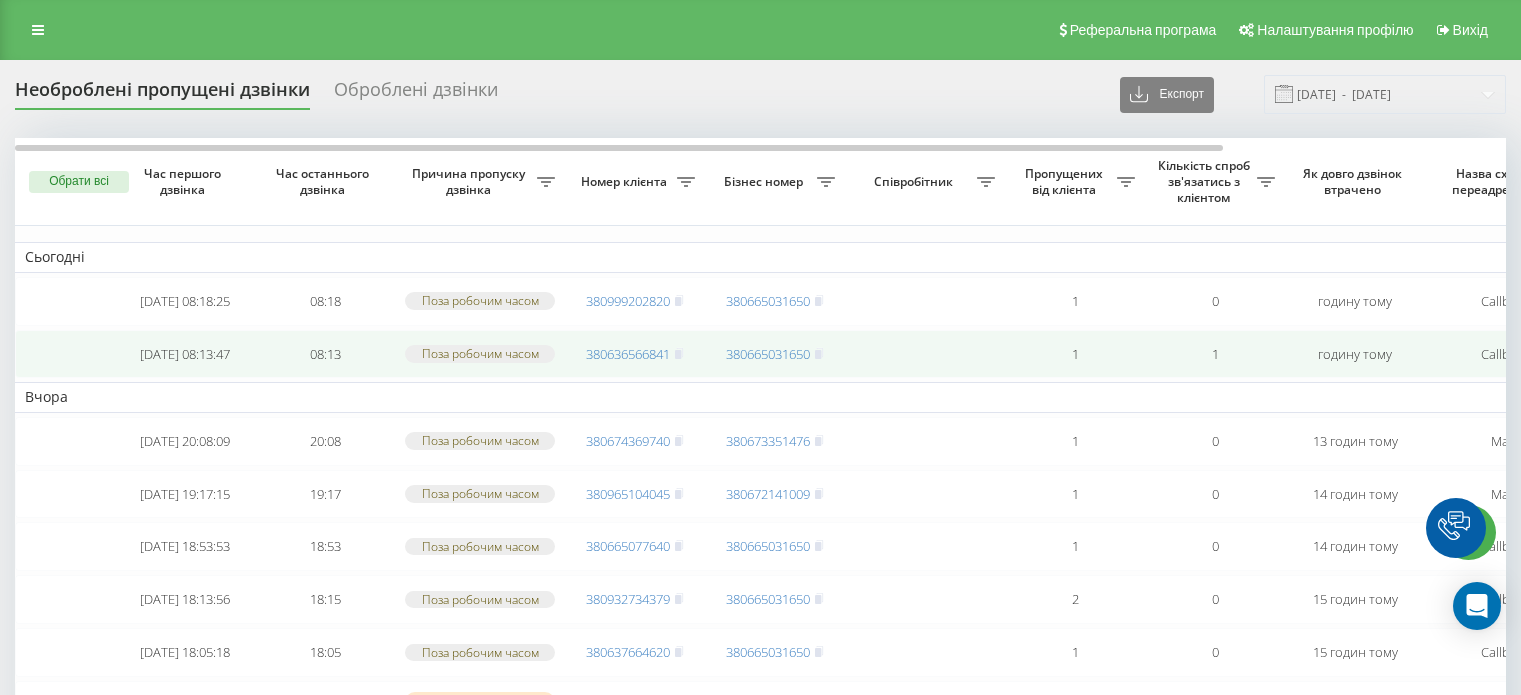 scroll, scrollTop: 0, scrollLeft: 0, axis: both 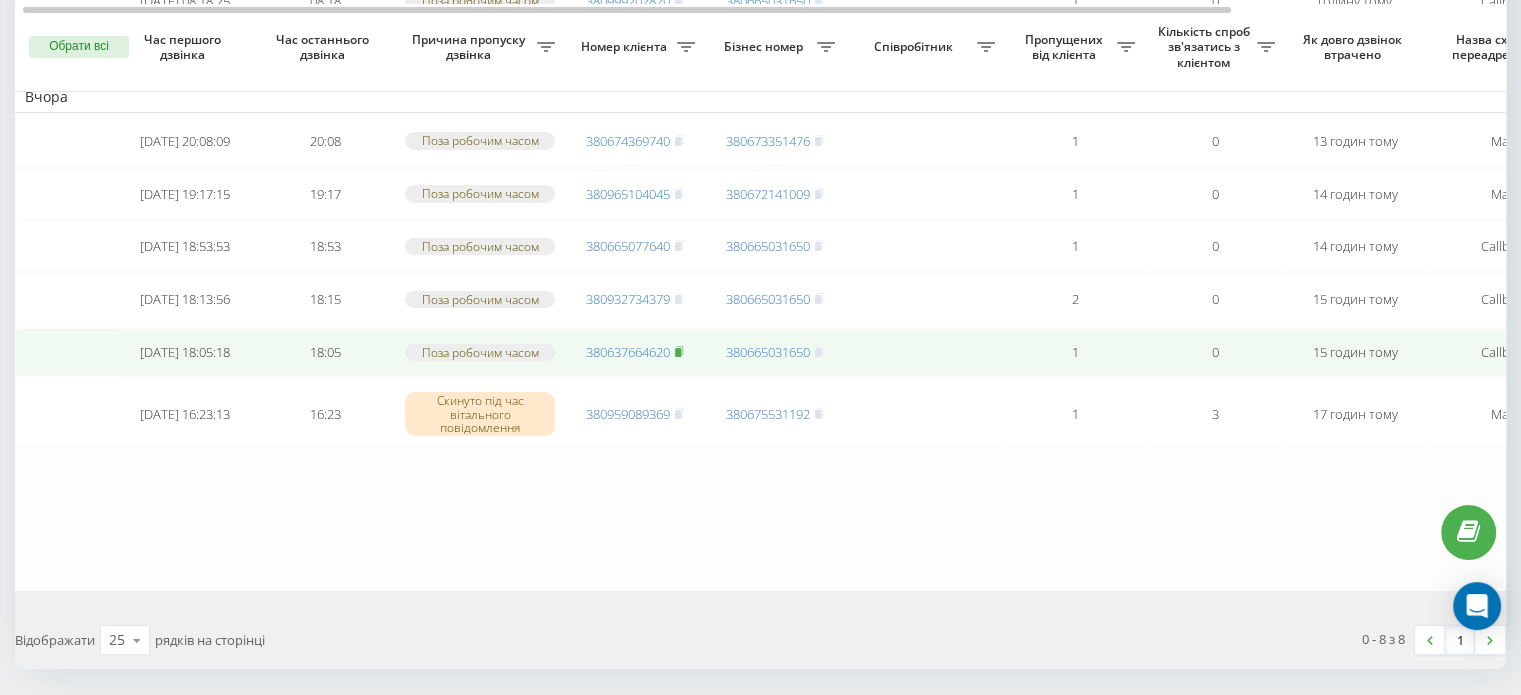 click 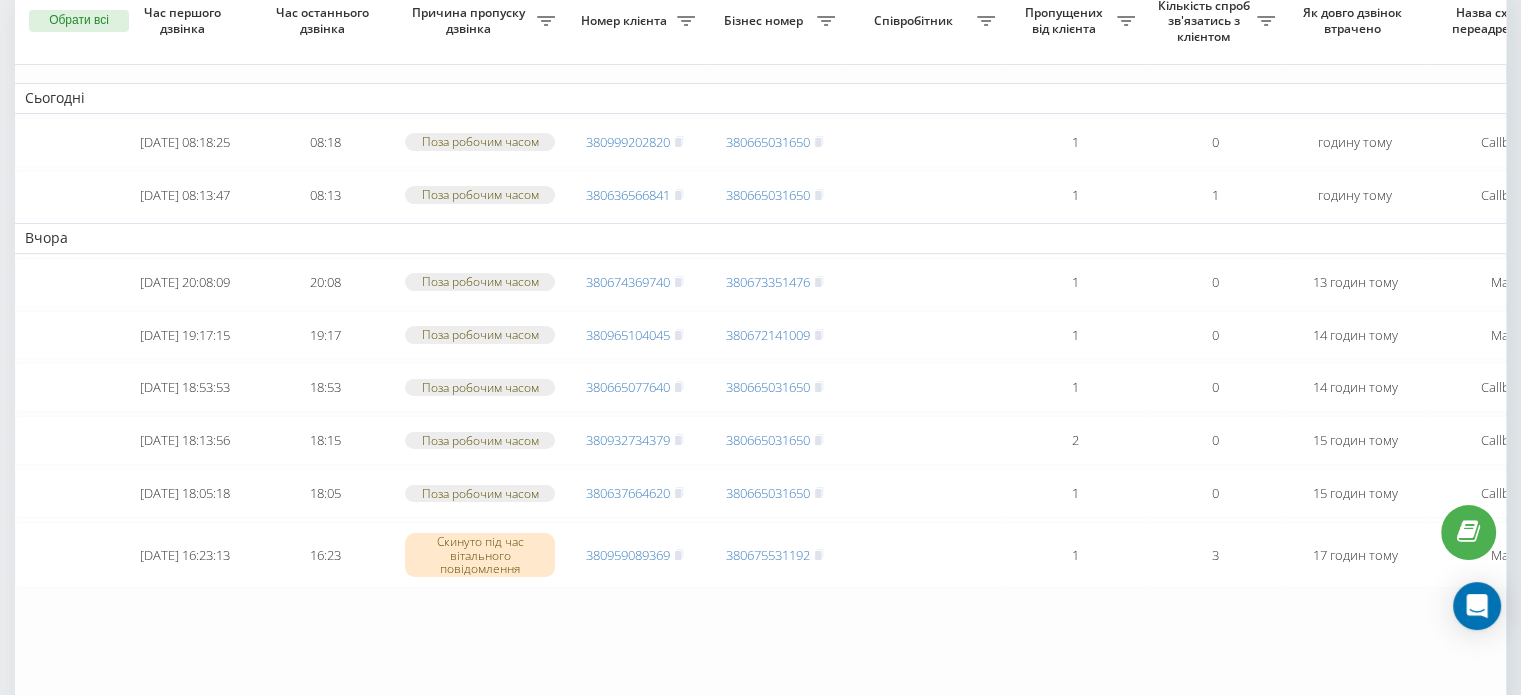 scroll, scrollTop: 100, scrollLeft: 0, axis: vertical 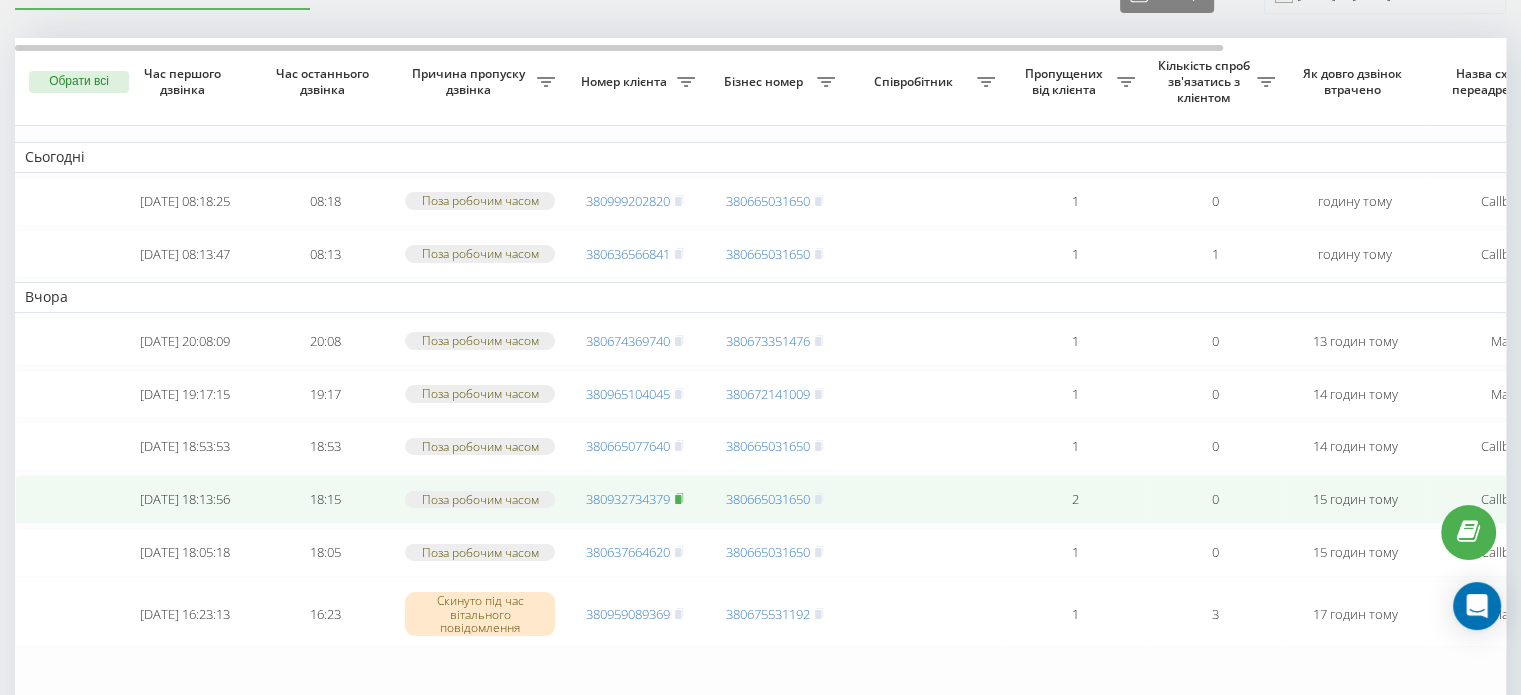 click 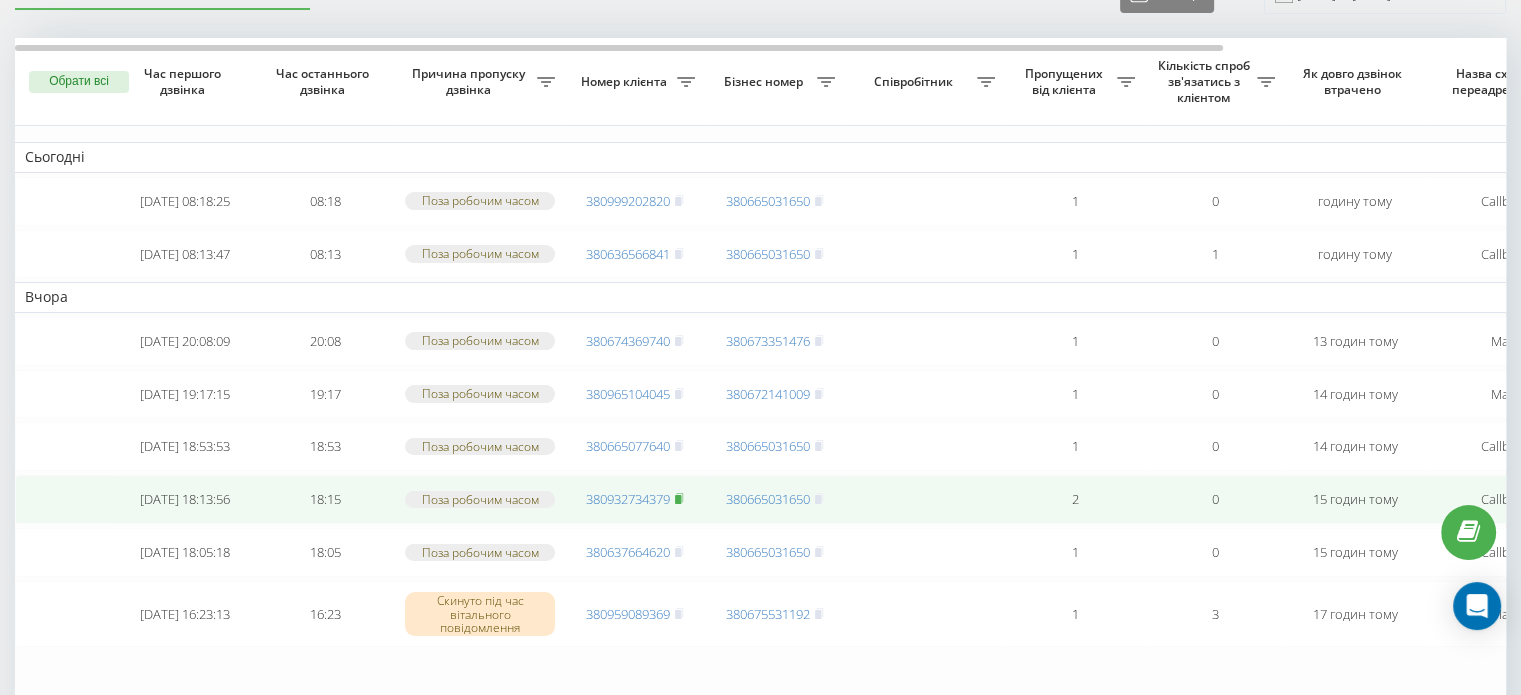 click 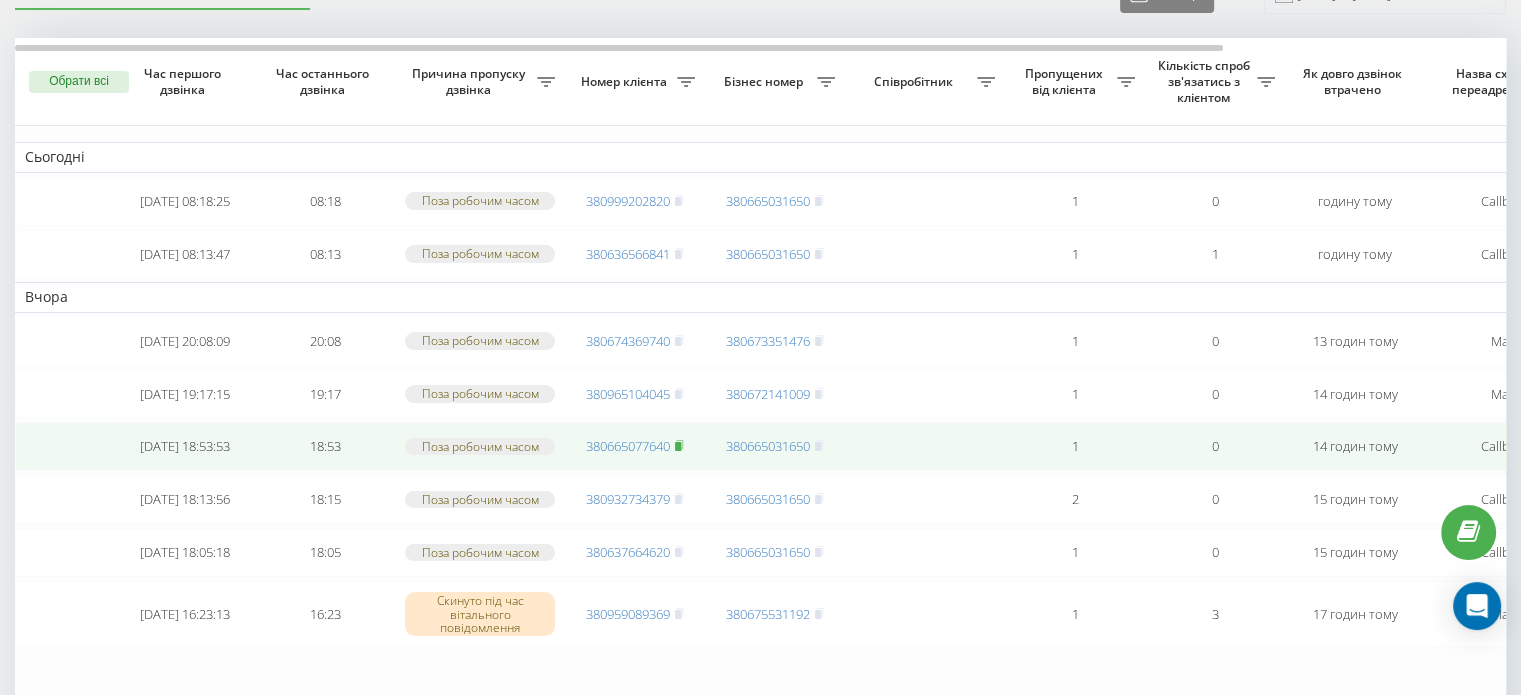 click 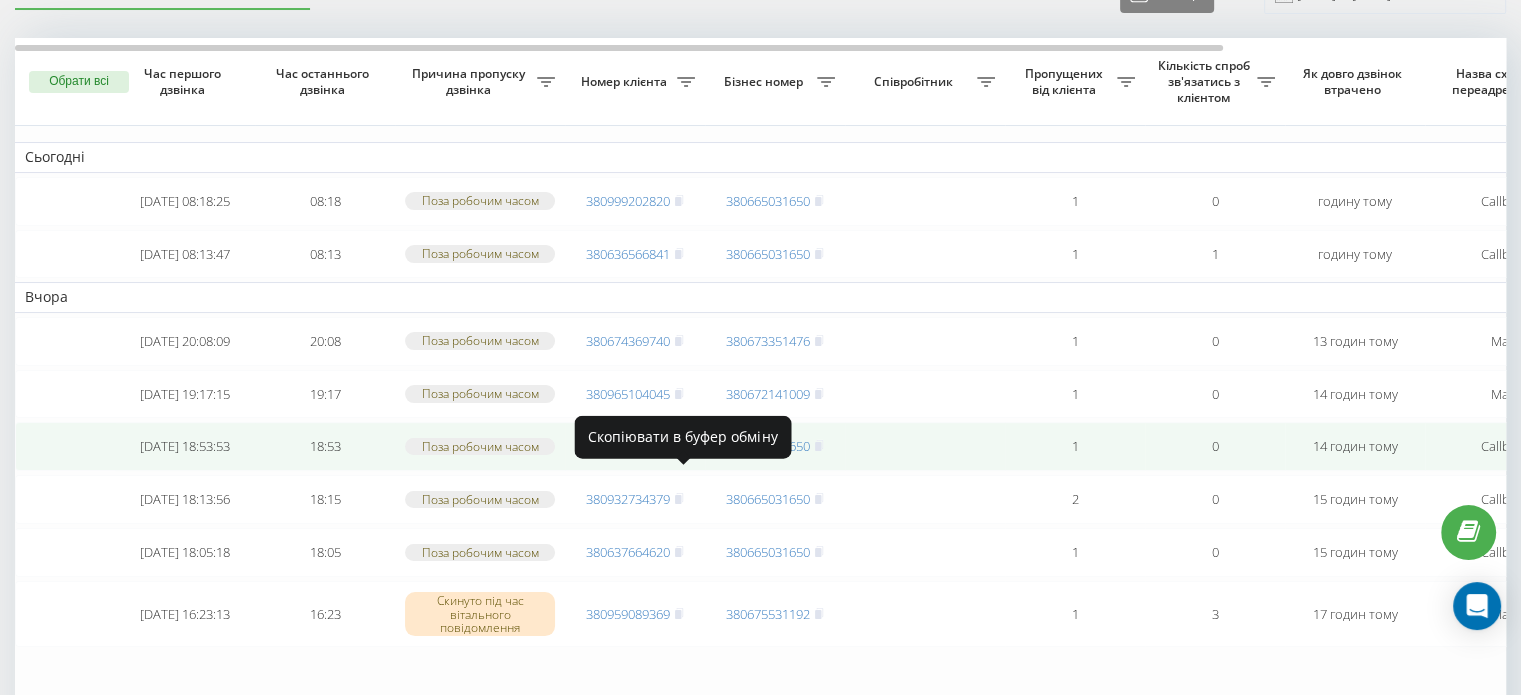 click 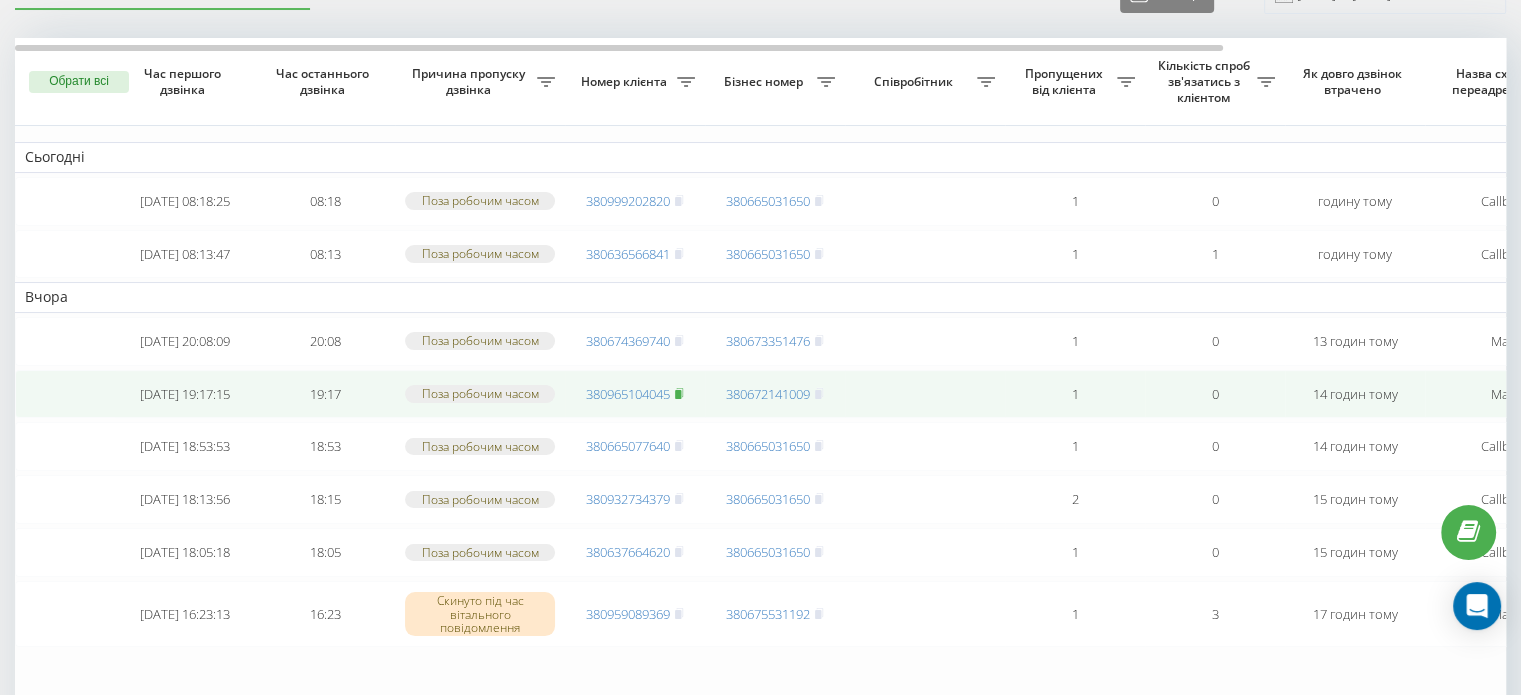click 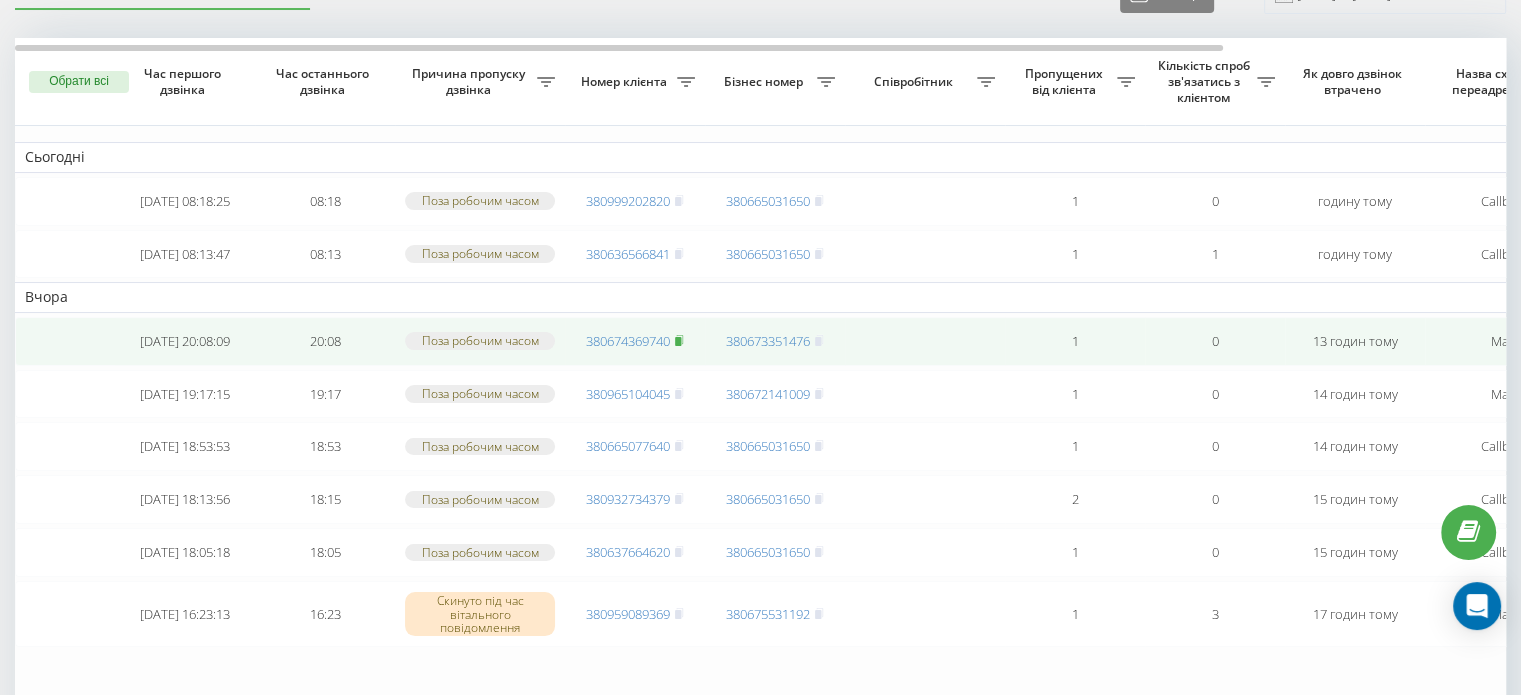 click 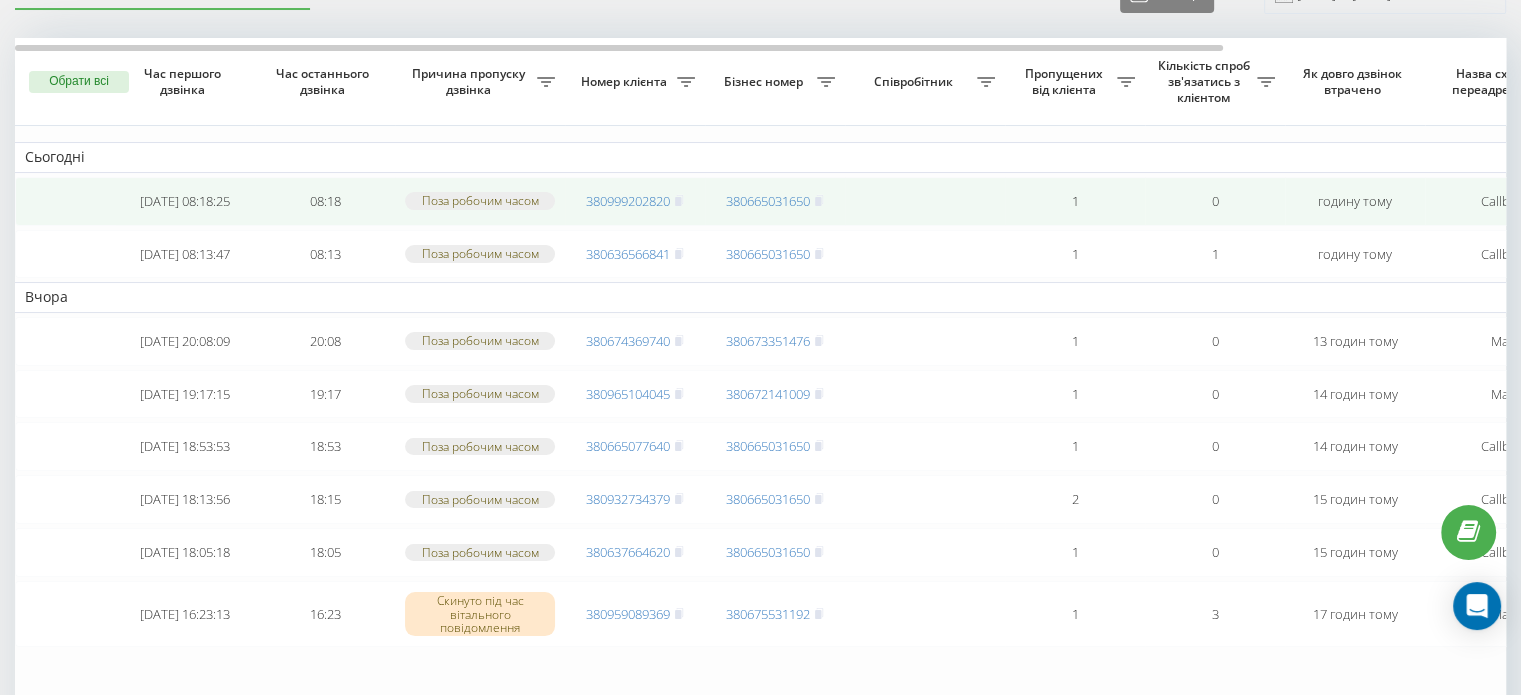 scroll, scrollTop: 0, scrollLeft: 0, axis: both 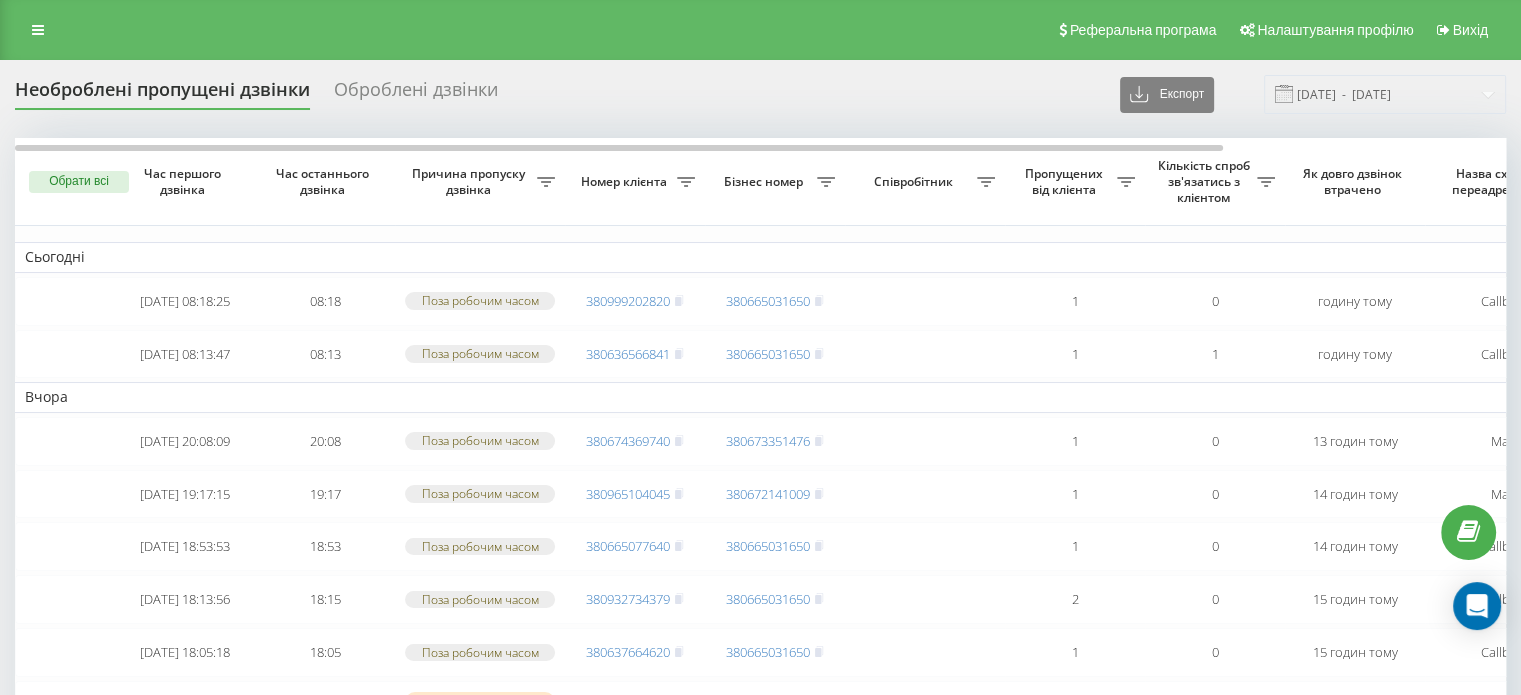 click on "Реферальна програма Налаштування профілю Вихід" at bounding box center [760, 30] 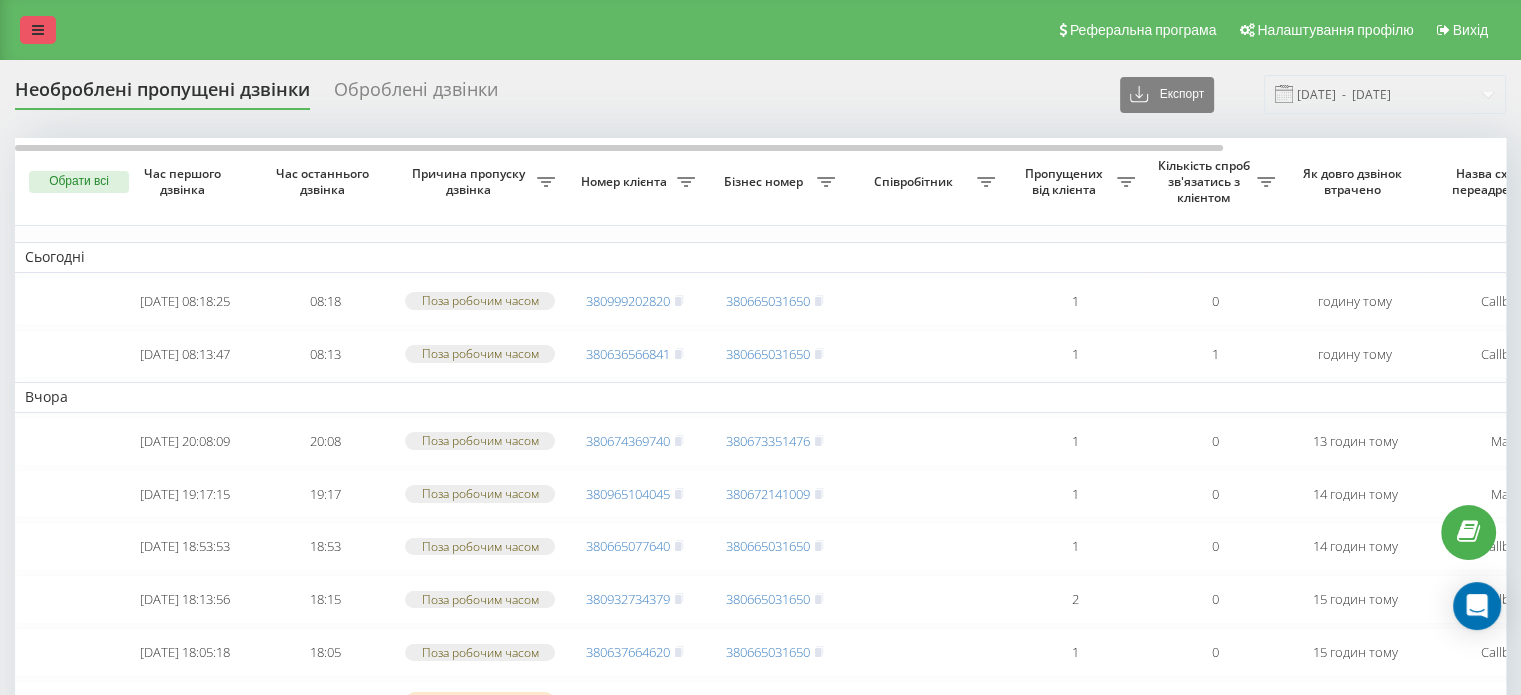 click at bounding box center (38, 30) 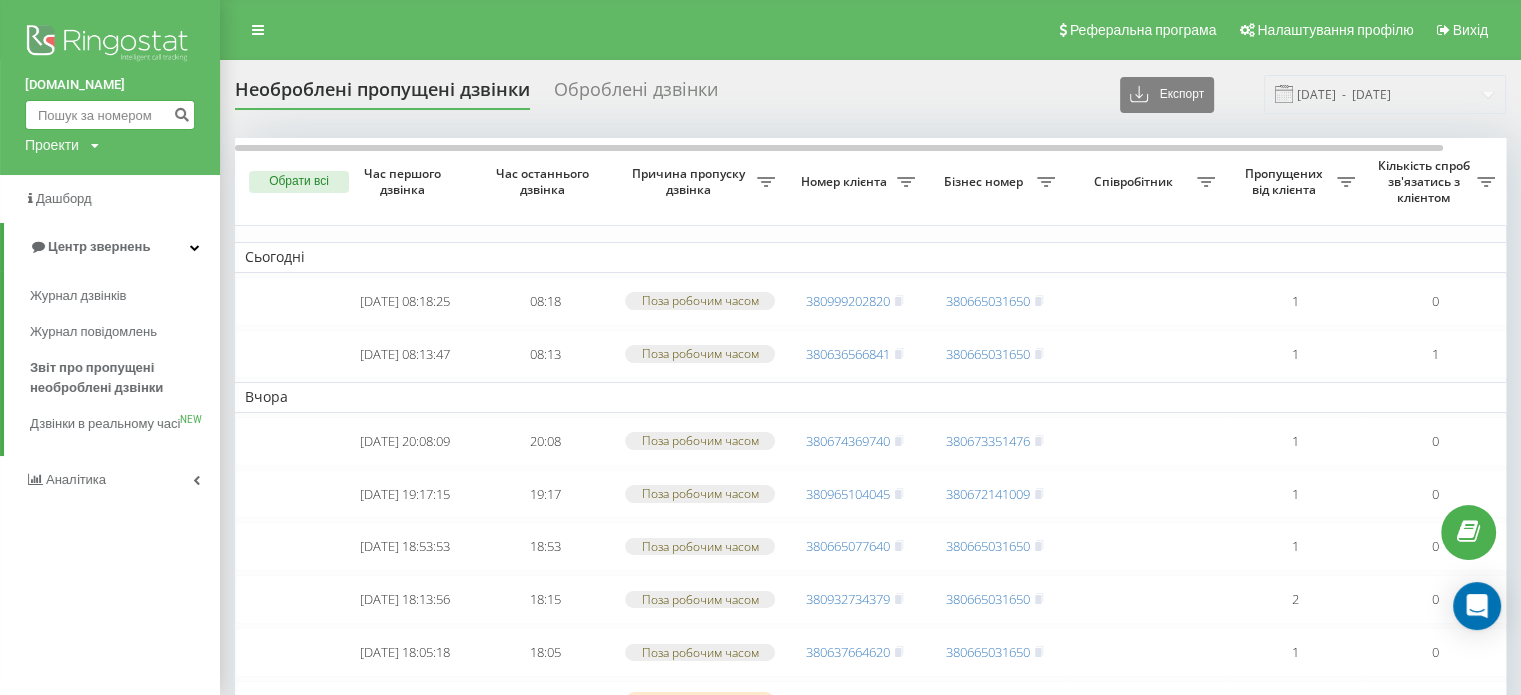 click at bounding box center [110, 115] 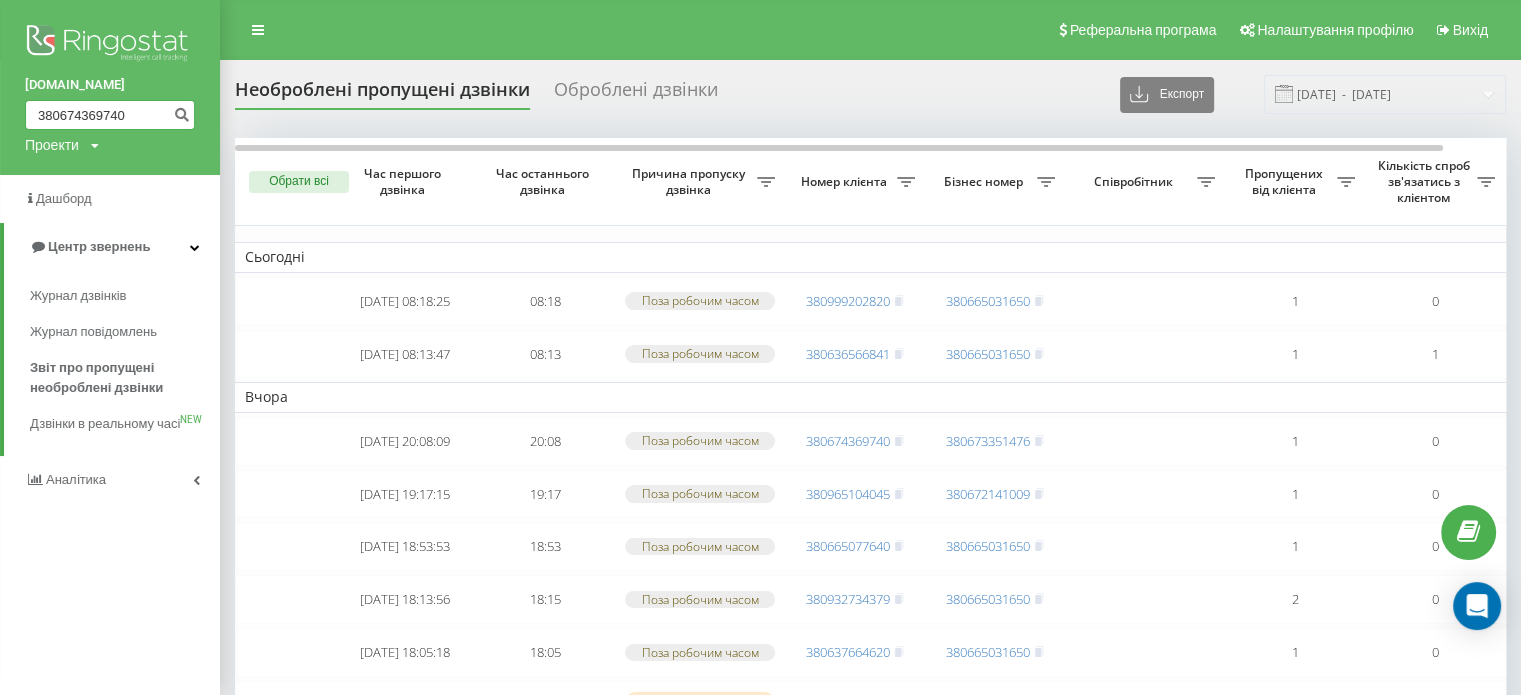 type on "380674369740" 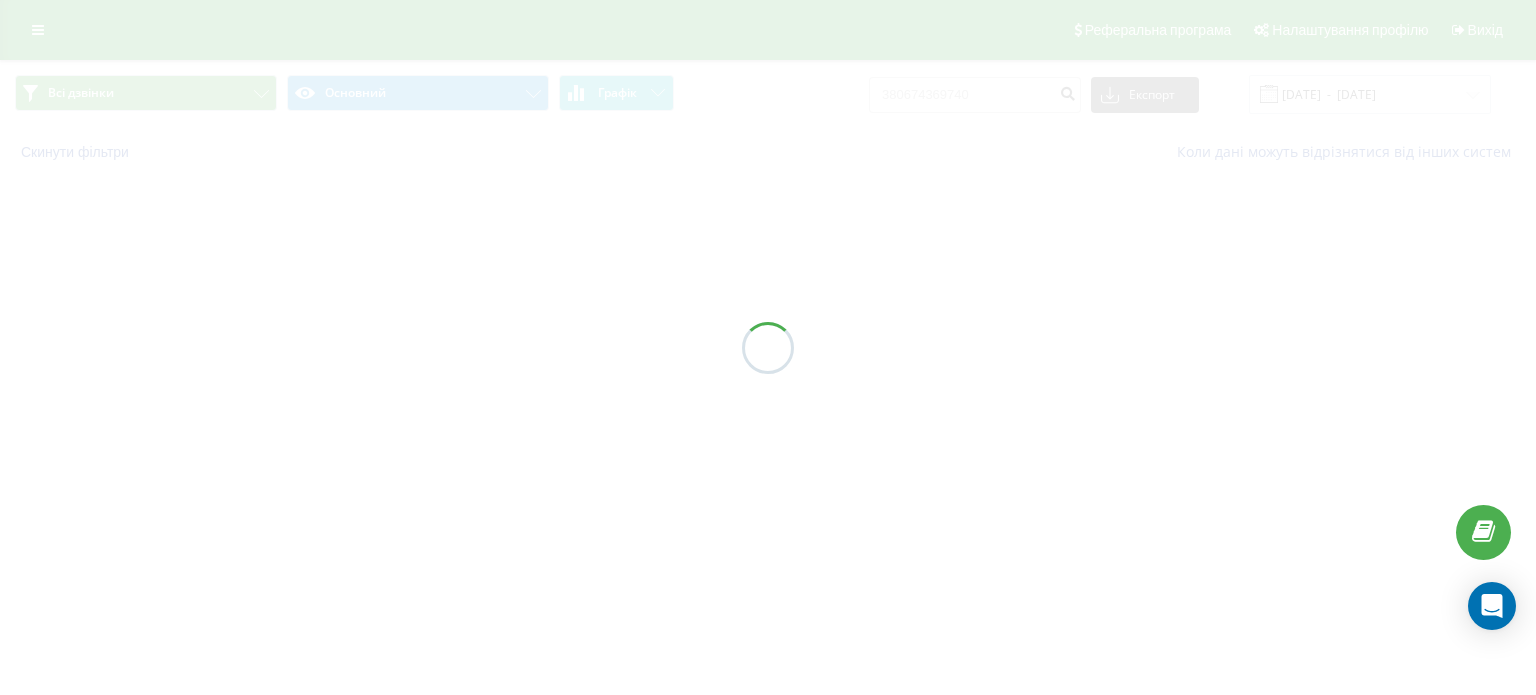 scroll, scrollTop: 0, scrollLeft: 0, axis: both 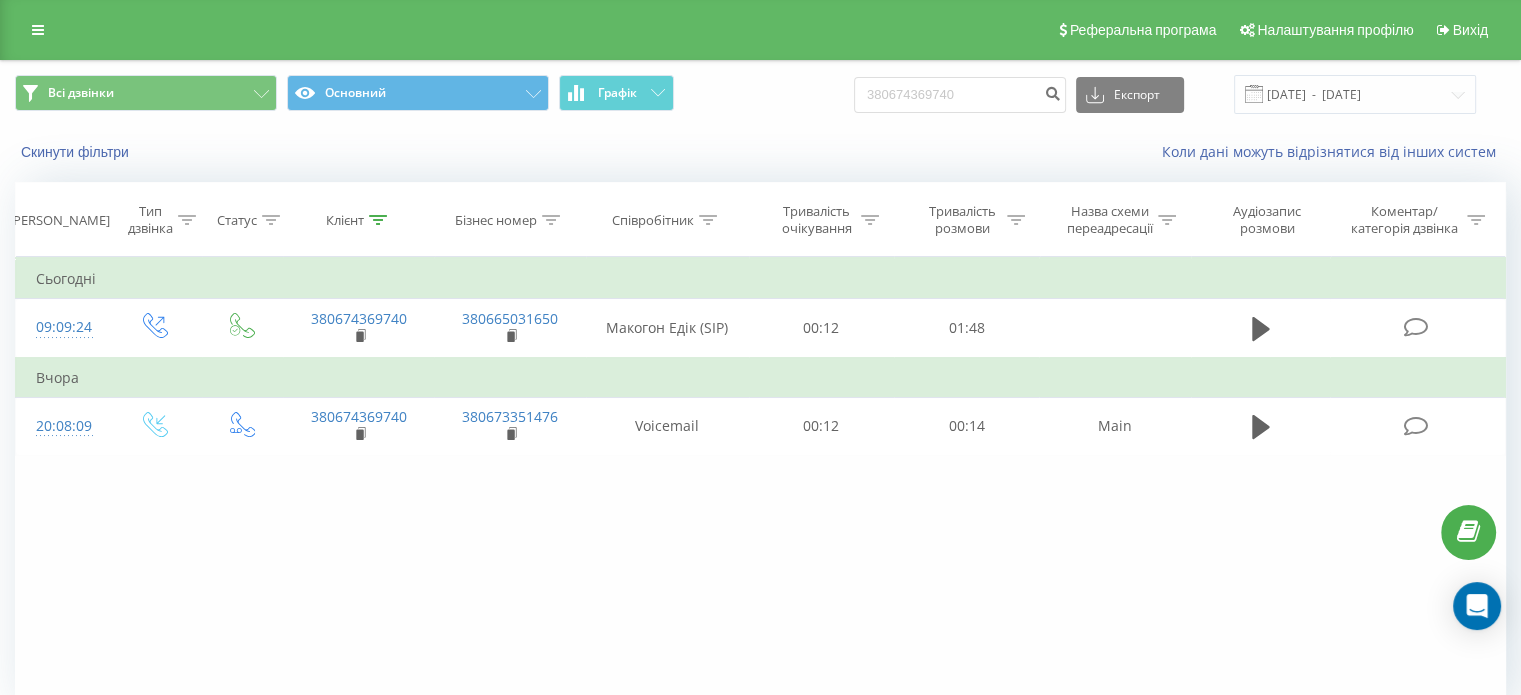 click on "Реферальна програма Налаштування профілю Вихід" at bounding box center [760, 30] 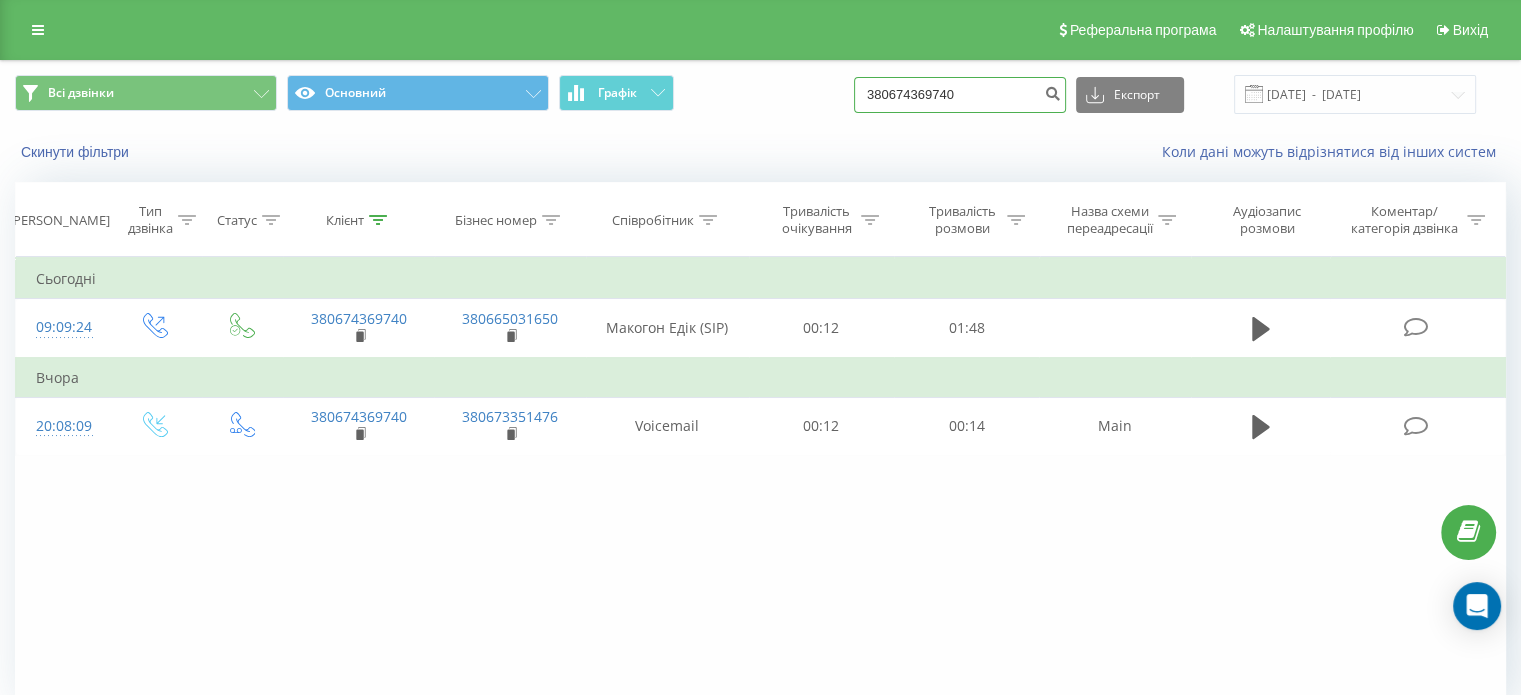click on "380674369740" at bounding box center (960, 95) 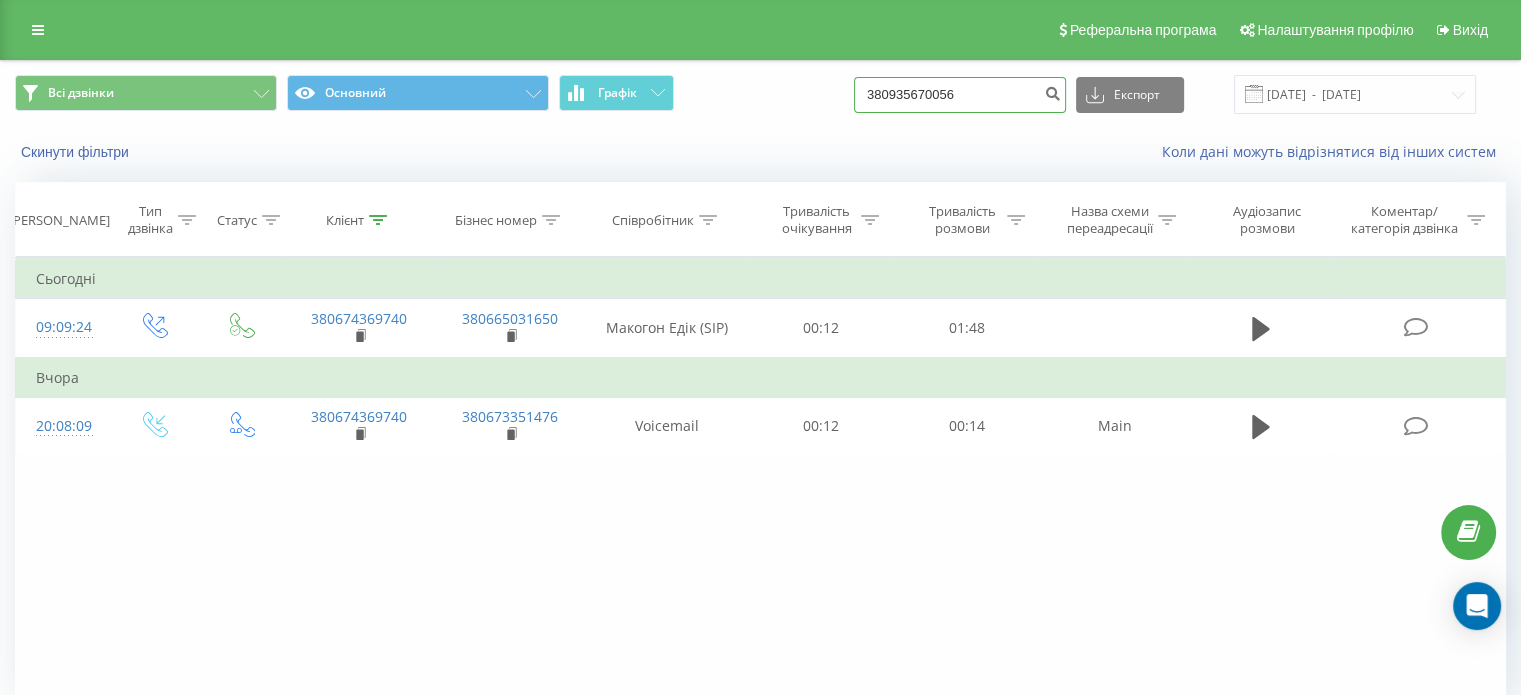 click on "380935670056" at bounding box center [960, 95] 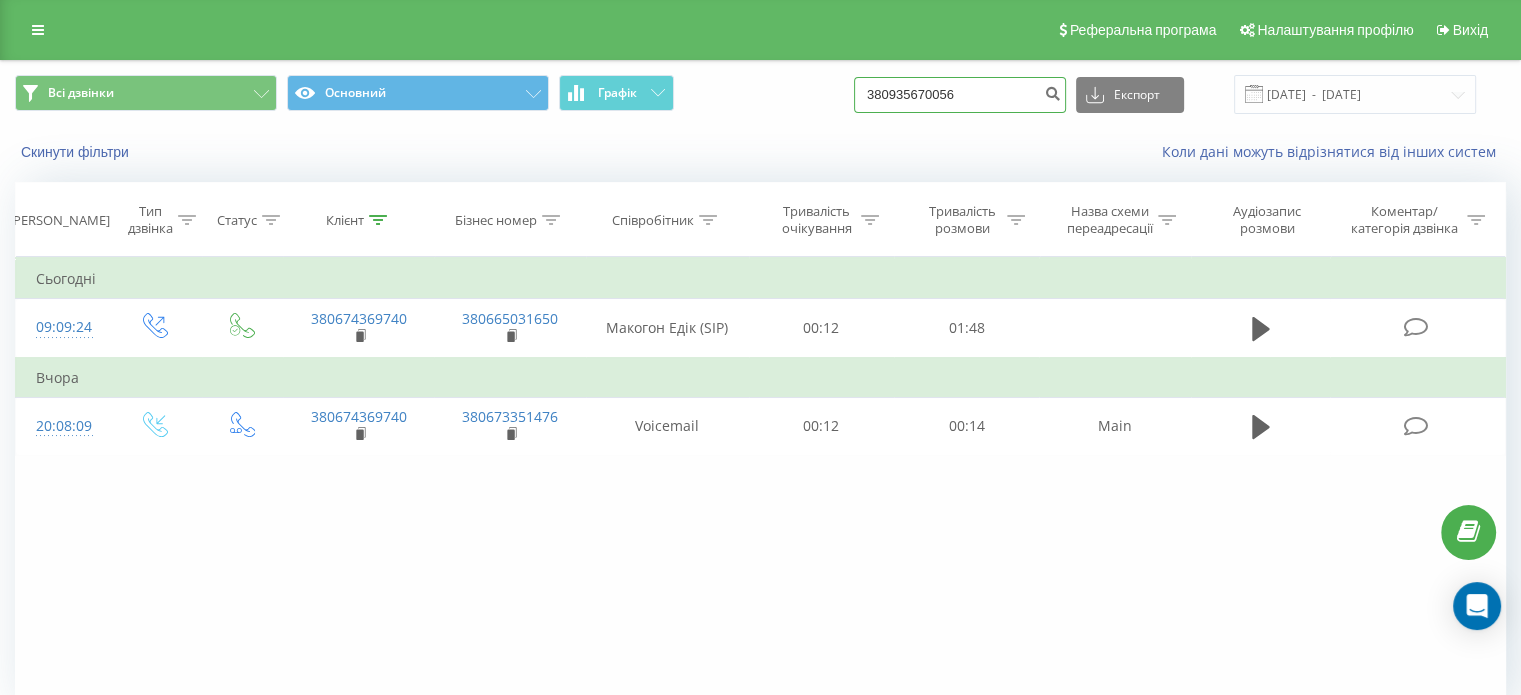 type on "380935670056" 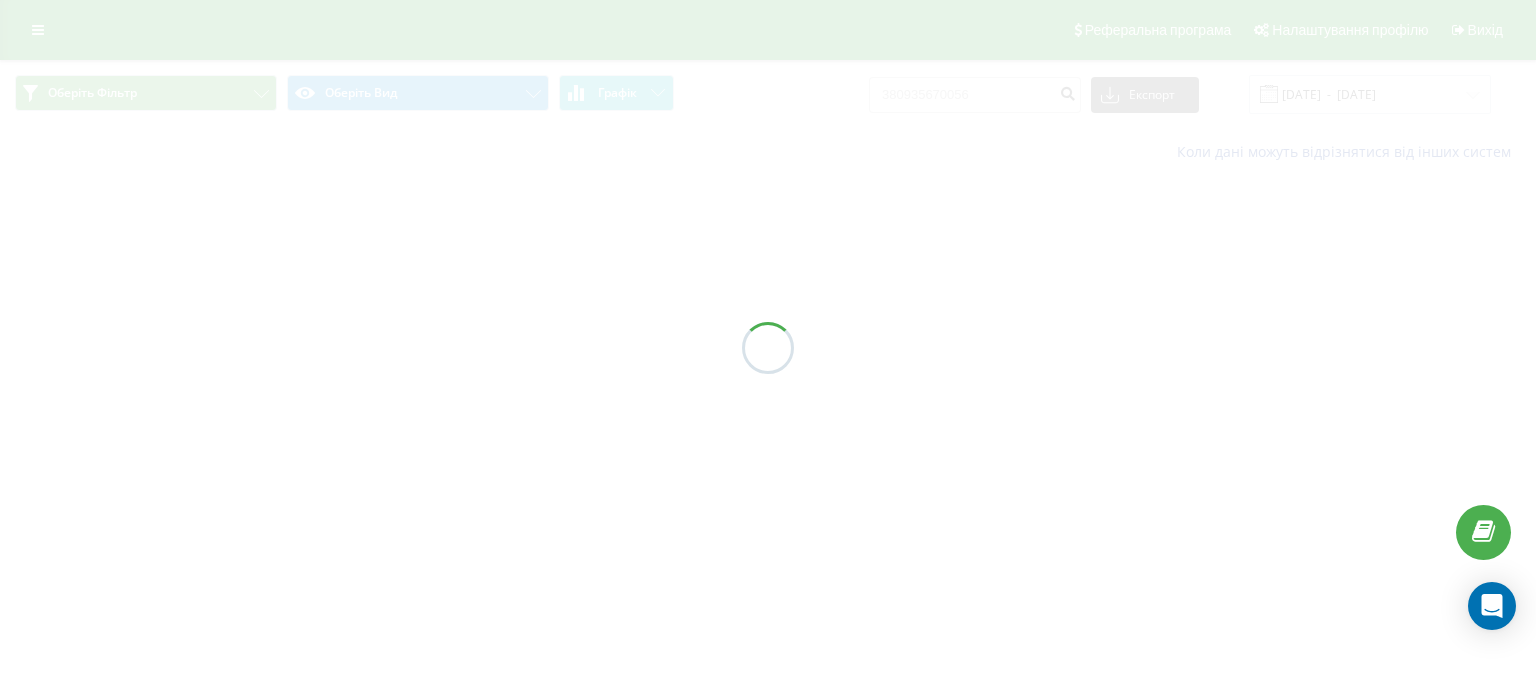 scroll, scrollTop: 0, scrollLeft: 0, axis: both 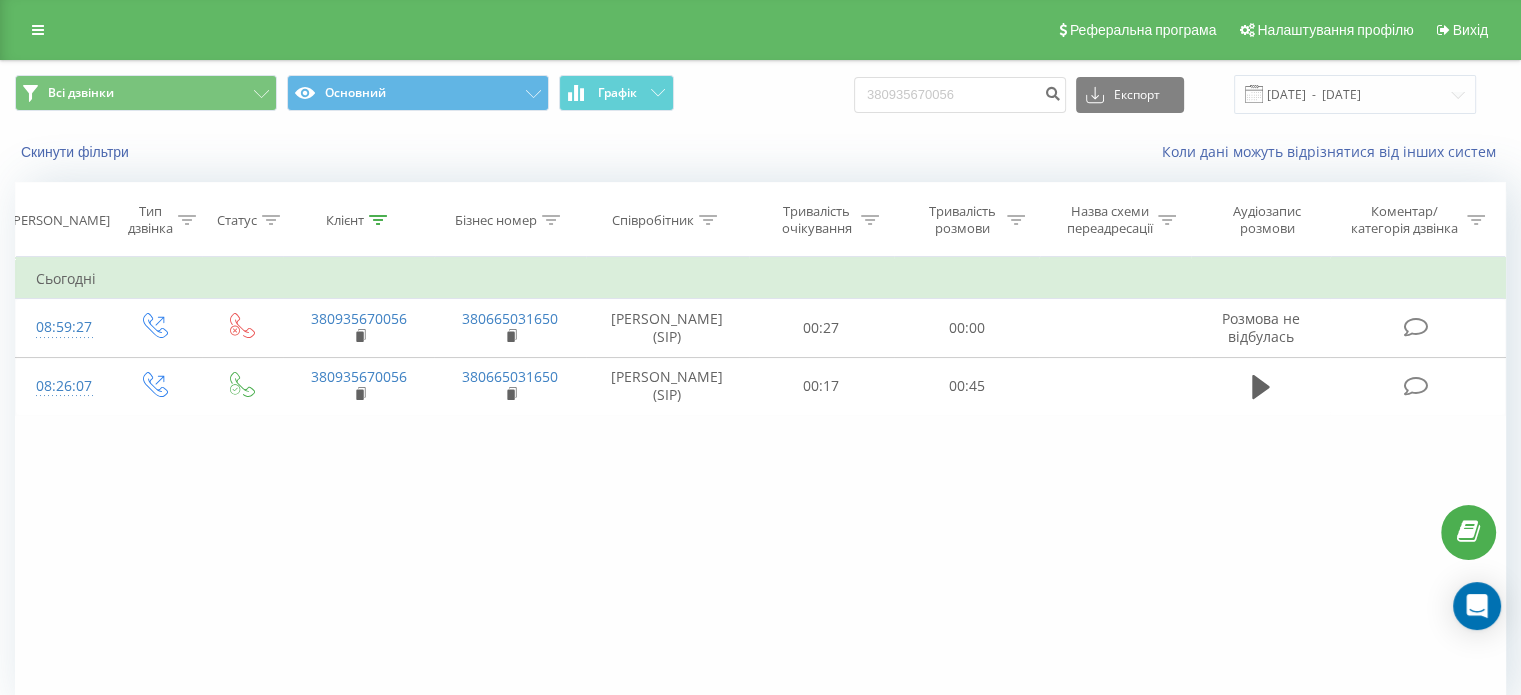 click on "Реферальна програма Налаштування профілю Вихід" at bounding box center (760, 30) 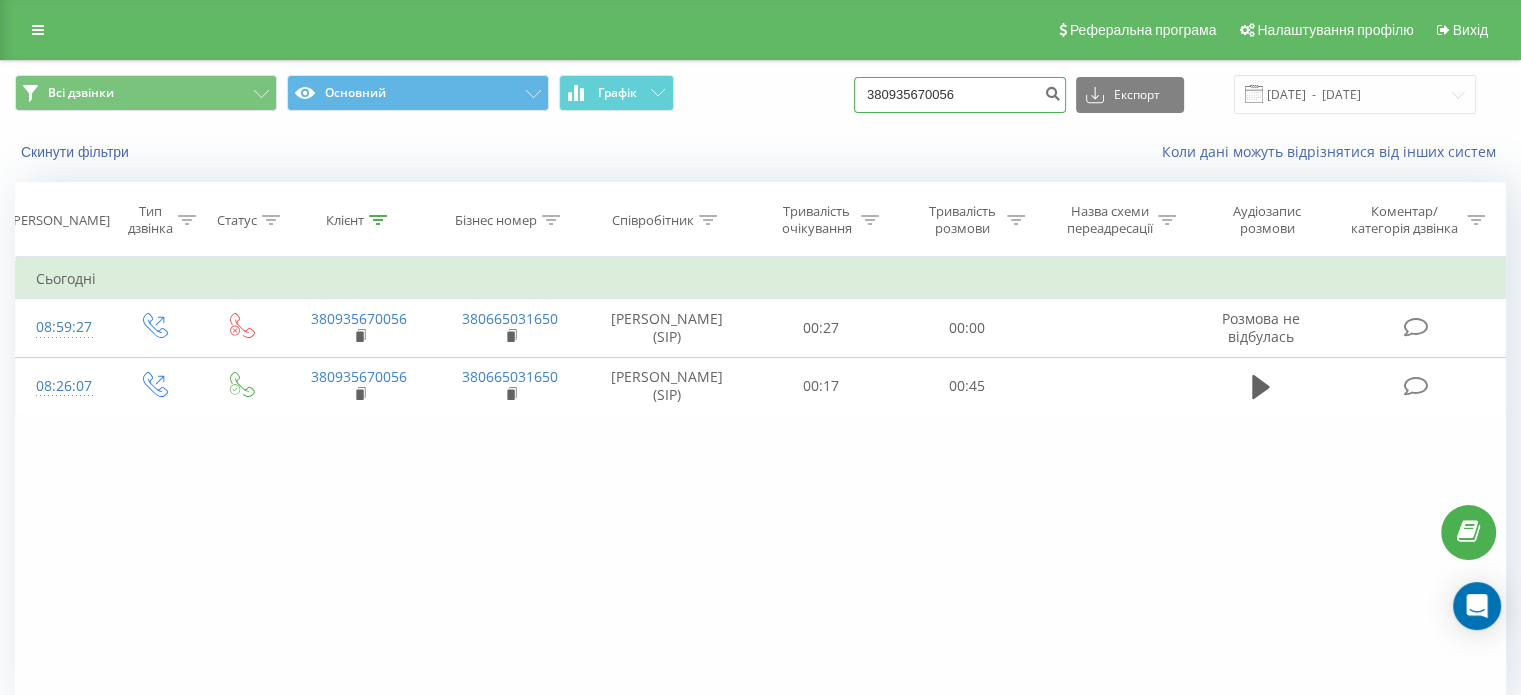 click on "380935670056" at bounding box center (960, 95) 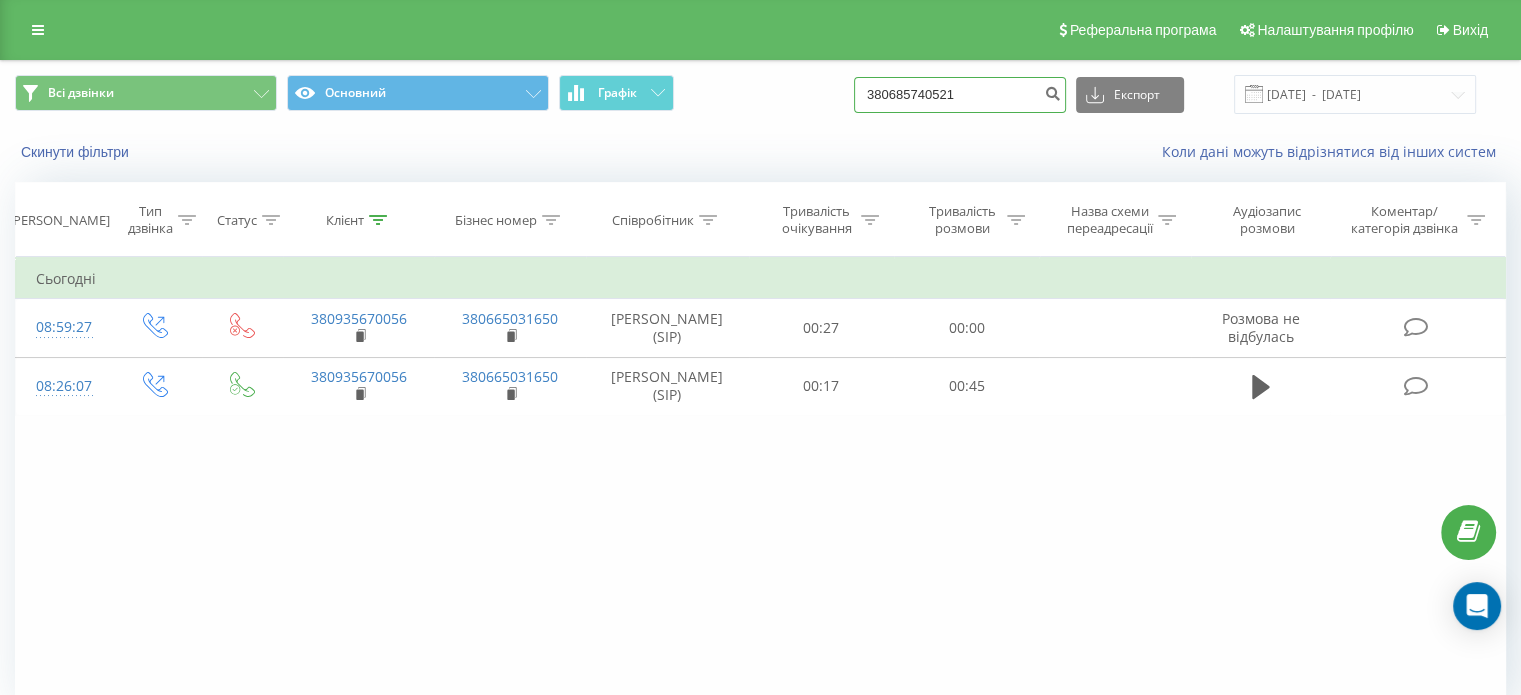 type on "380685740521" 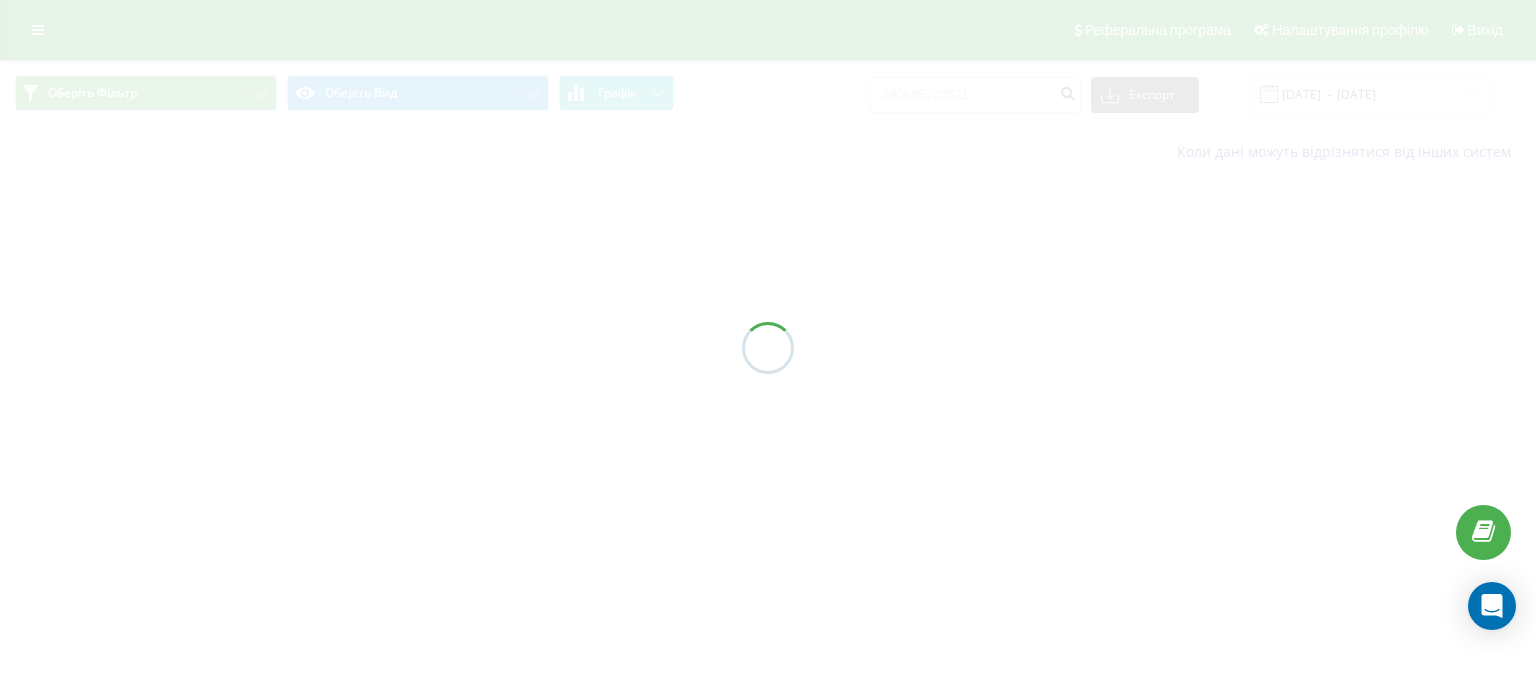 scroll, scrollTop: 0, scrollLeft: 0, axis: both 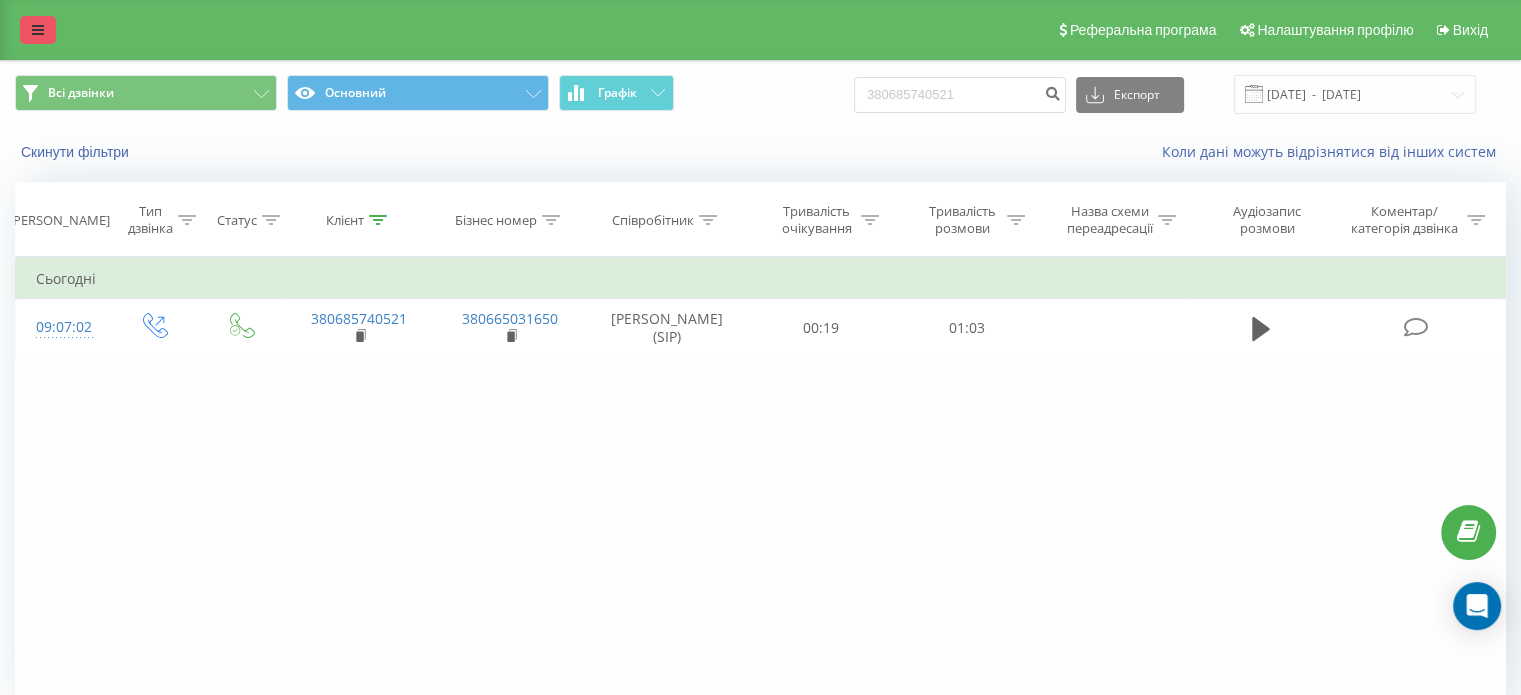 click on "Реферальна програма Налаштування профілю Вихід" at bounding box center [760, 30] 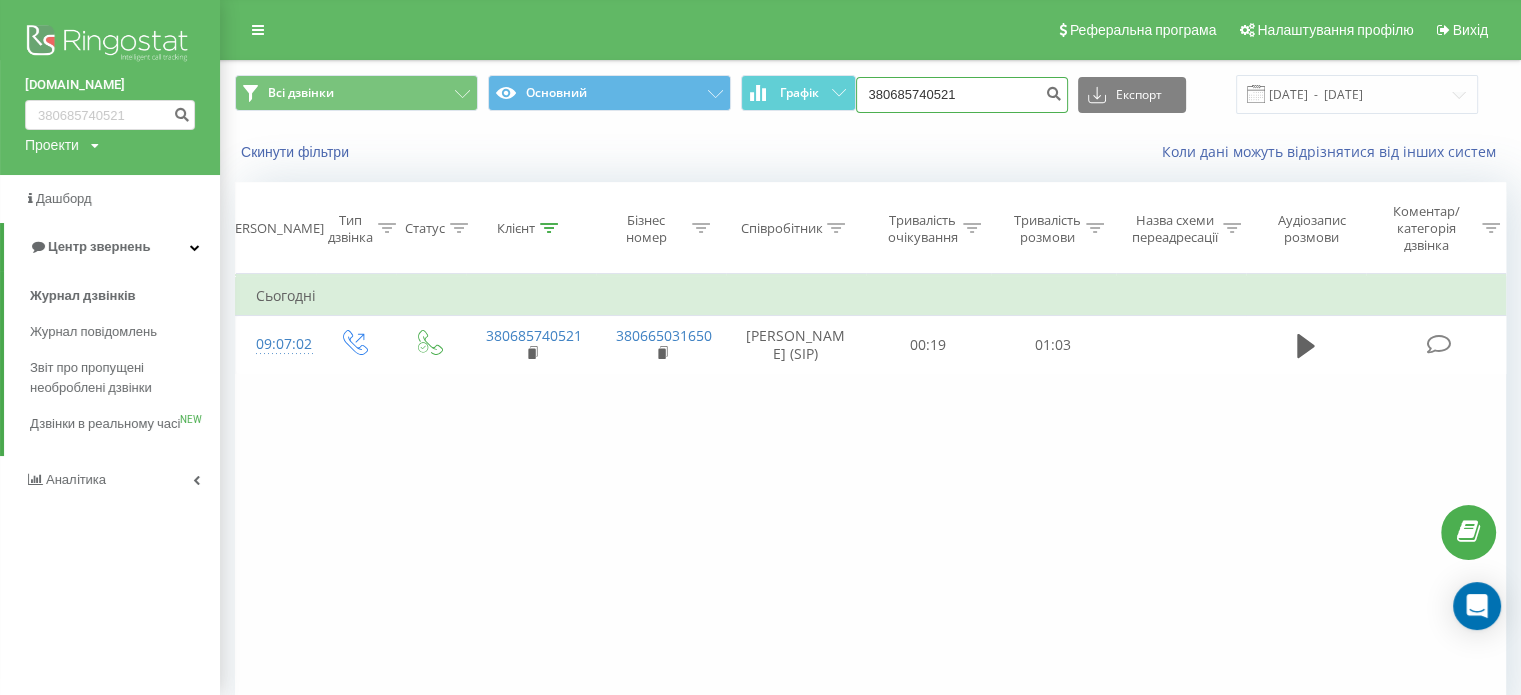 click on "380685740521" at bounding box center (962, 95) 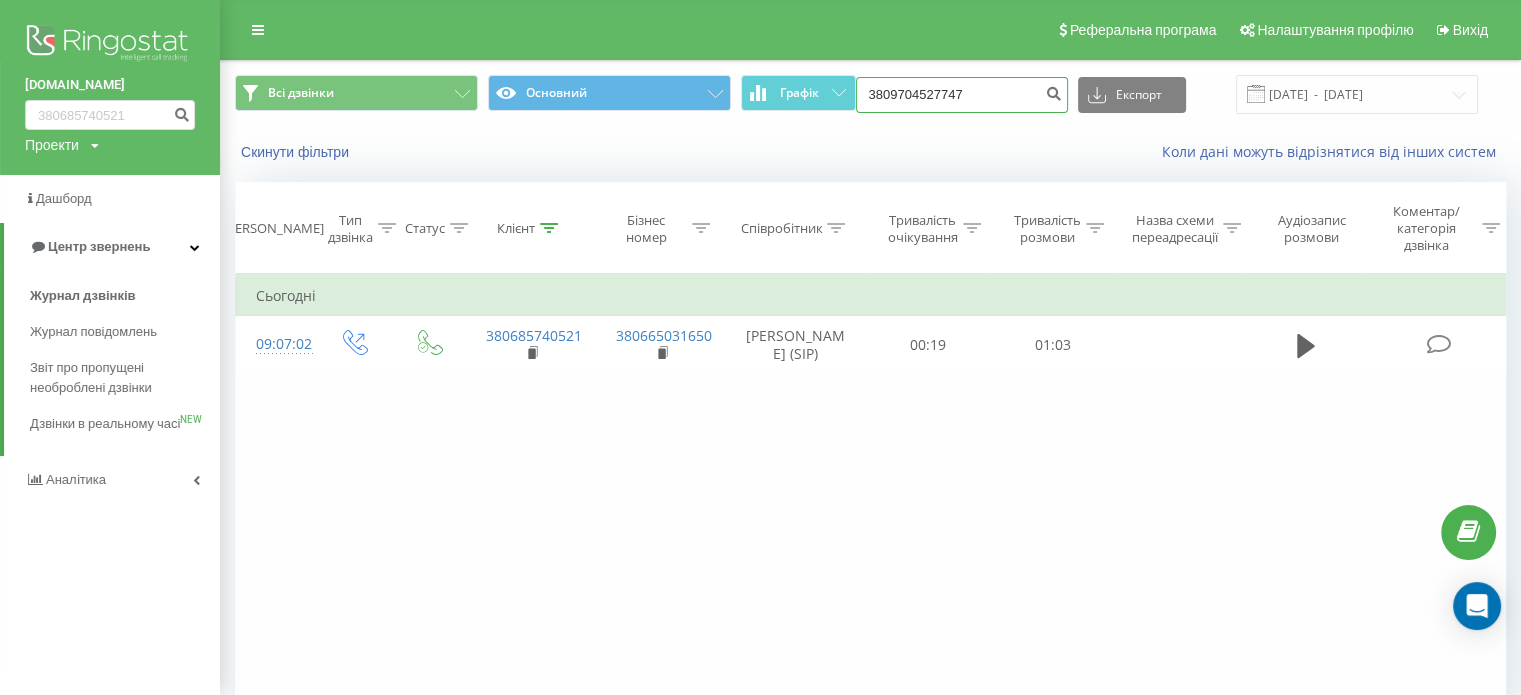 click on "3809704527747" at bounding box center (962, 95) 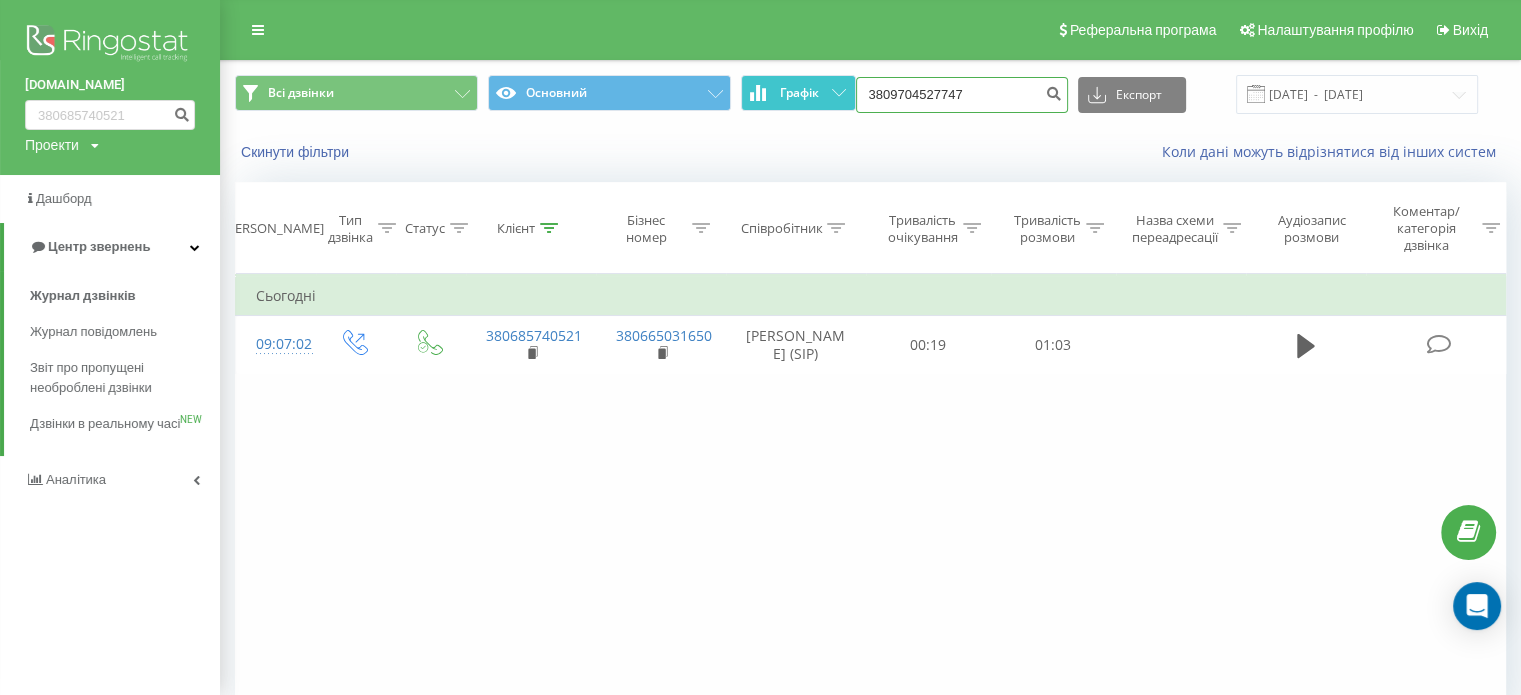 type on "3809704527747" 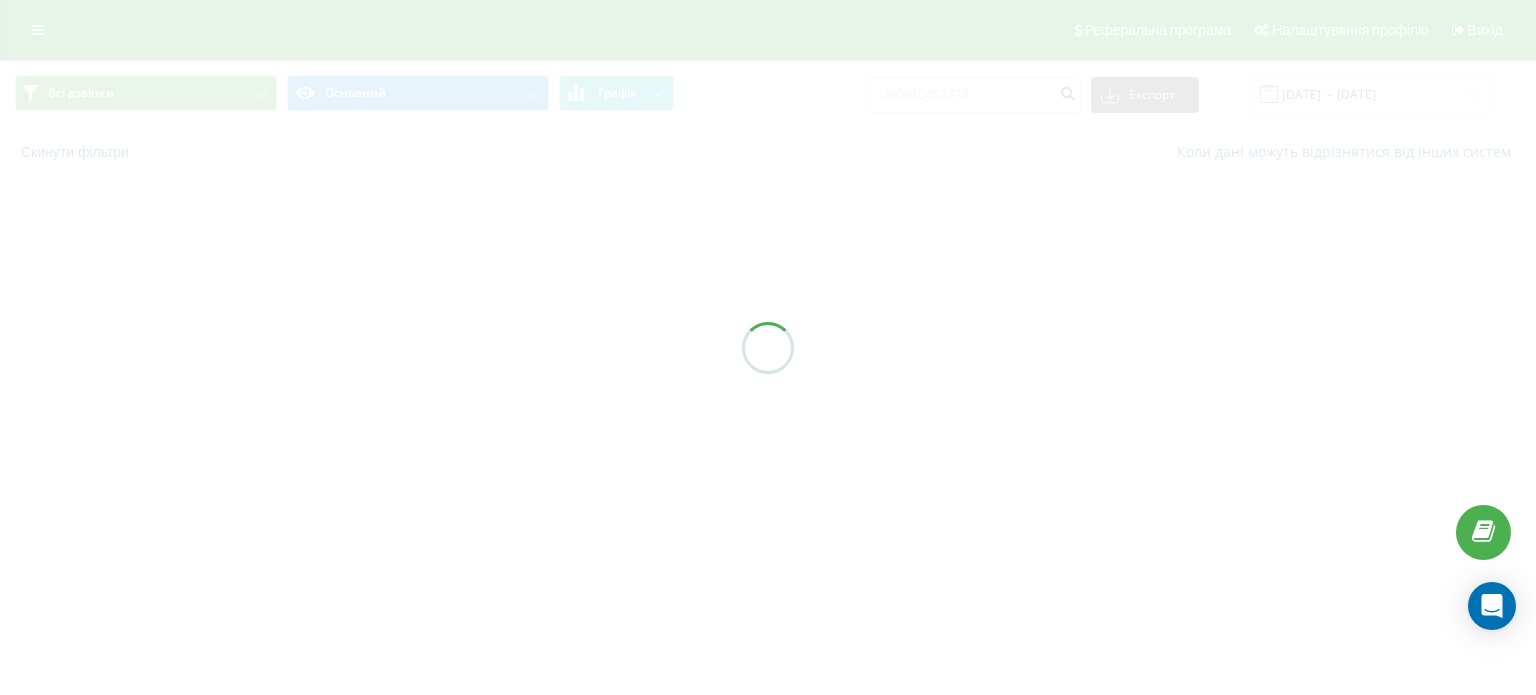 click at bounding box center (768, 347) 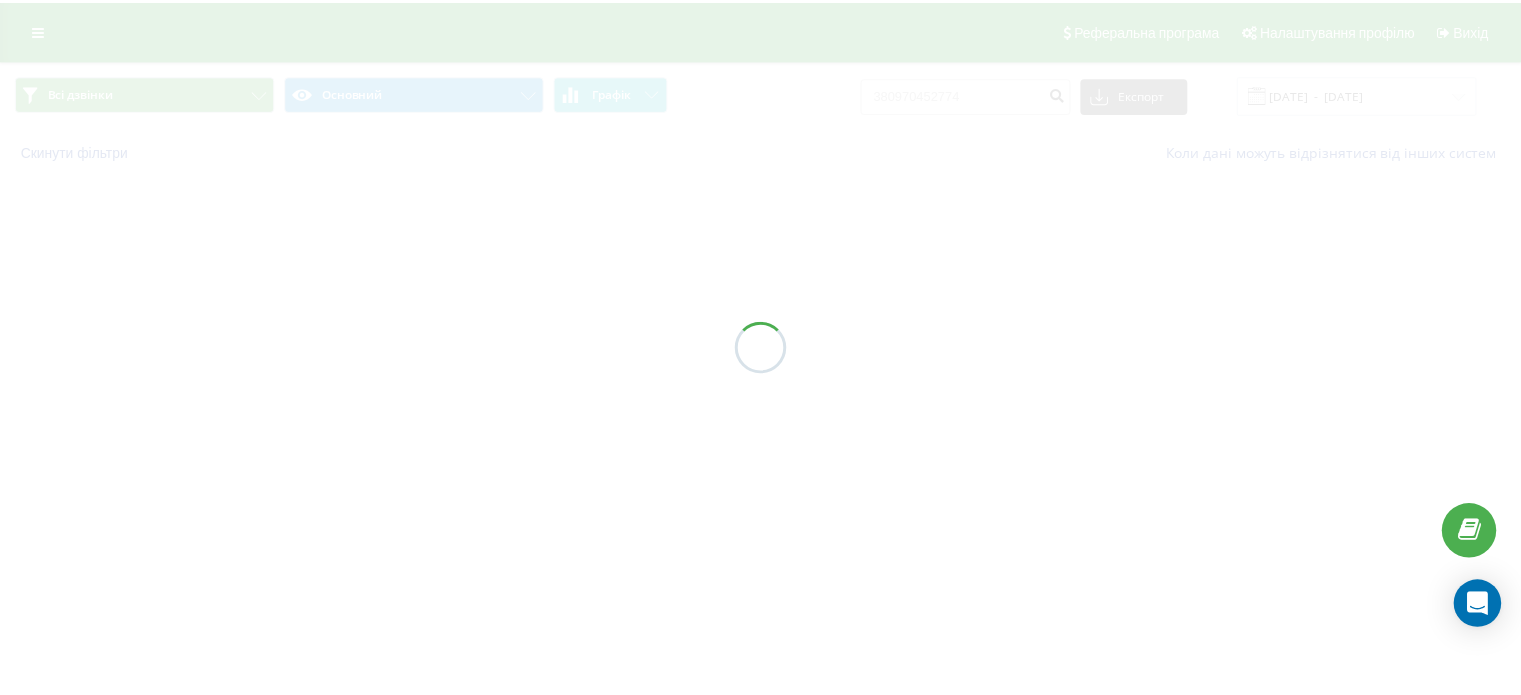 scroll, scrollTop: 0, scrollLeft: 0, axis: both 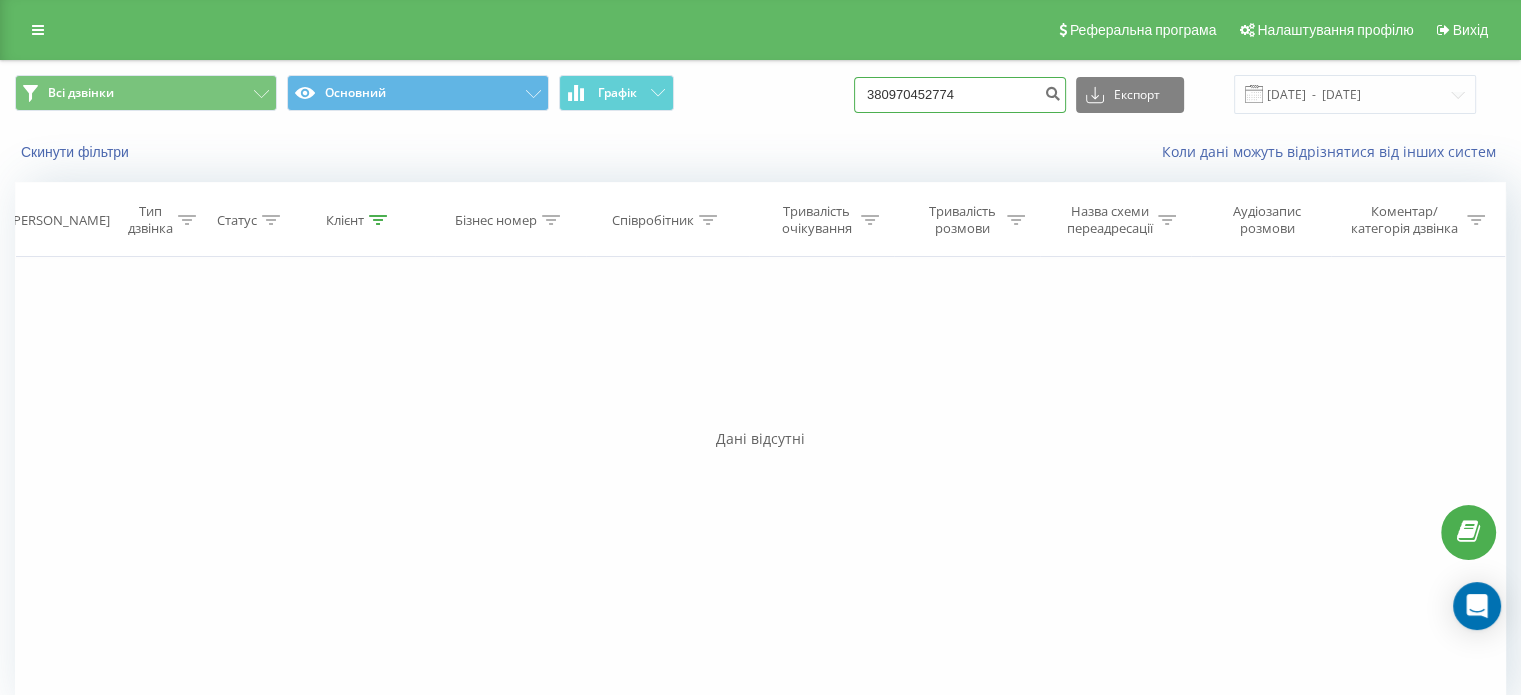 click on "380970452774" at bounding box center (960, 95) 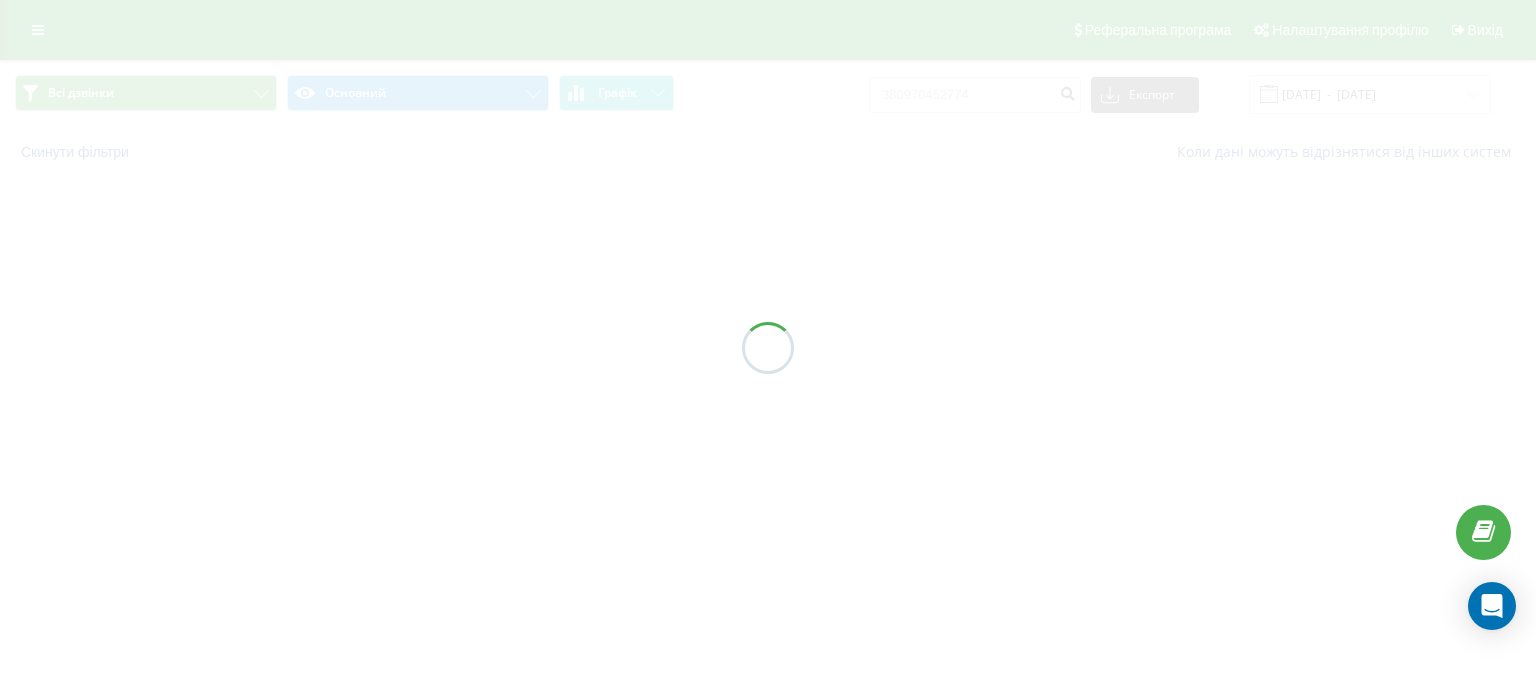 scroll, scrollTop: 0, scrollLeft: 0, axis: both 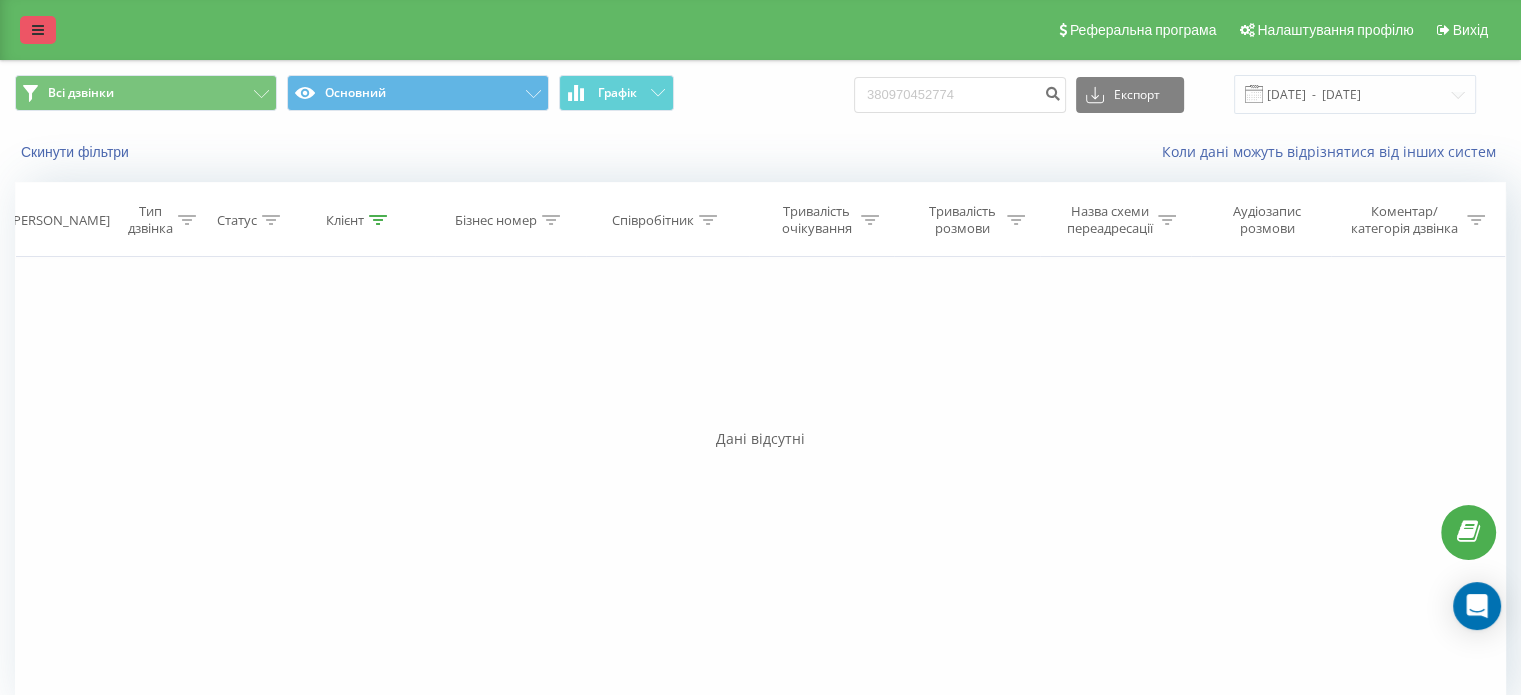 click at bounding box center (38, 30) 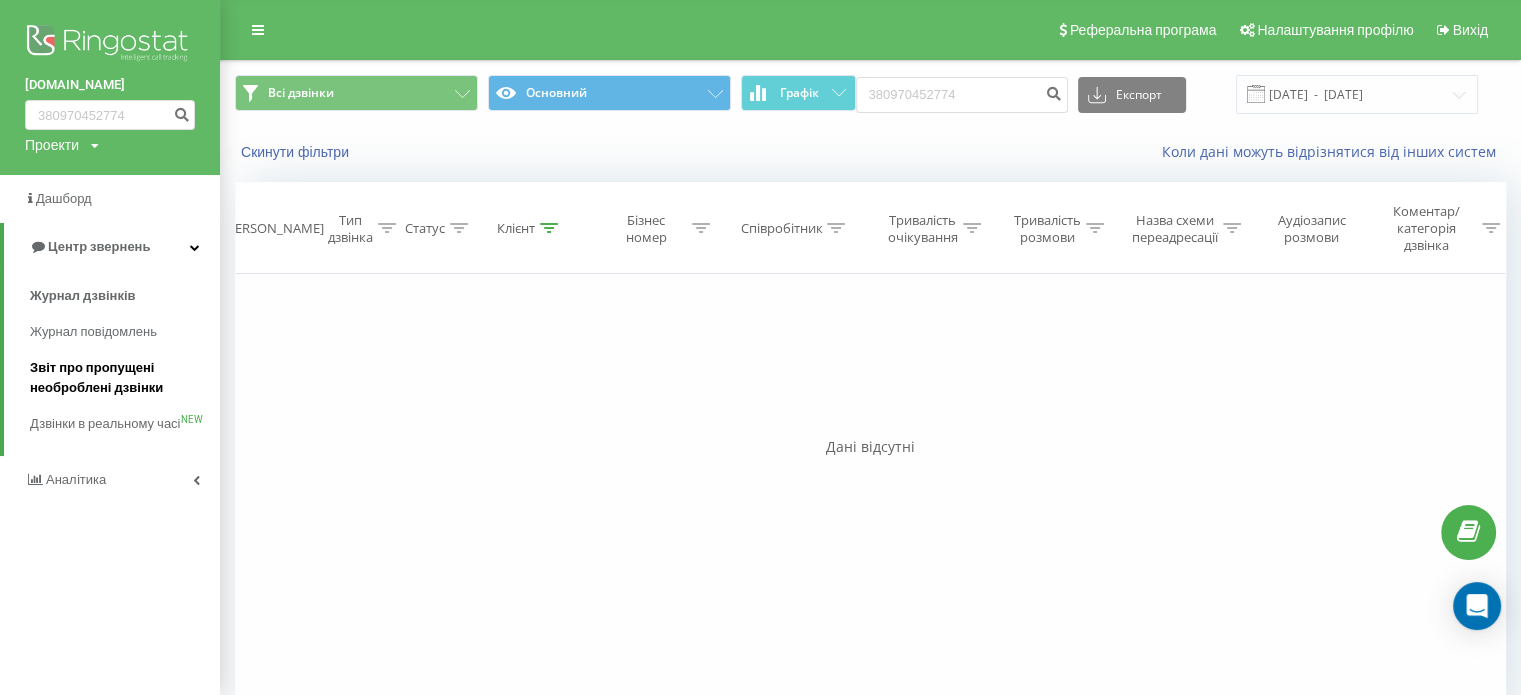 click on "Звіт про пропущені необроблені дзвінки" at bounding box center [120, 378] 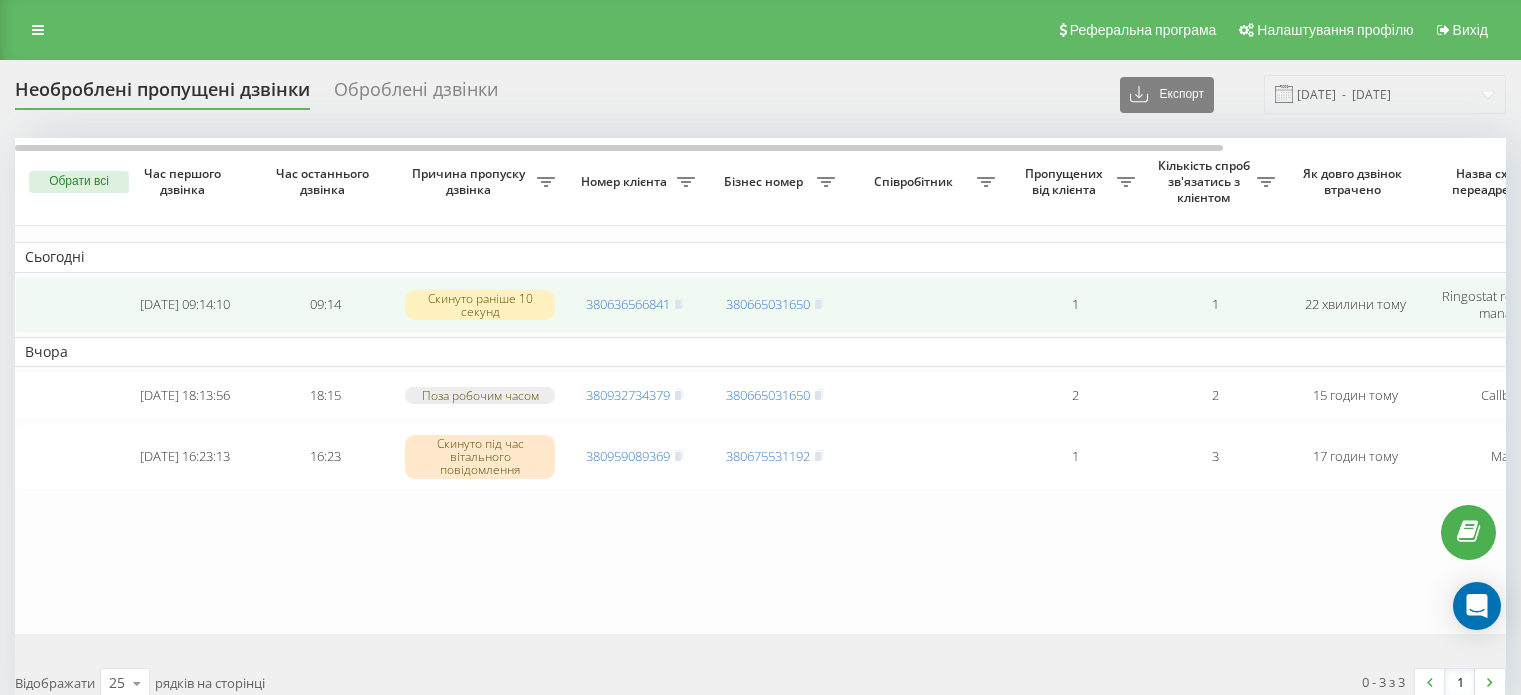 scroll, scrollTop: 0, scrollLeft: 0, axis: both 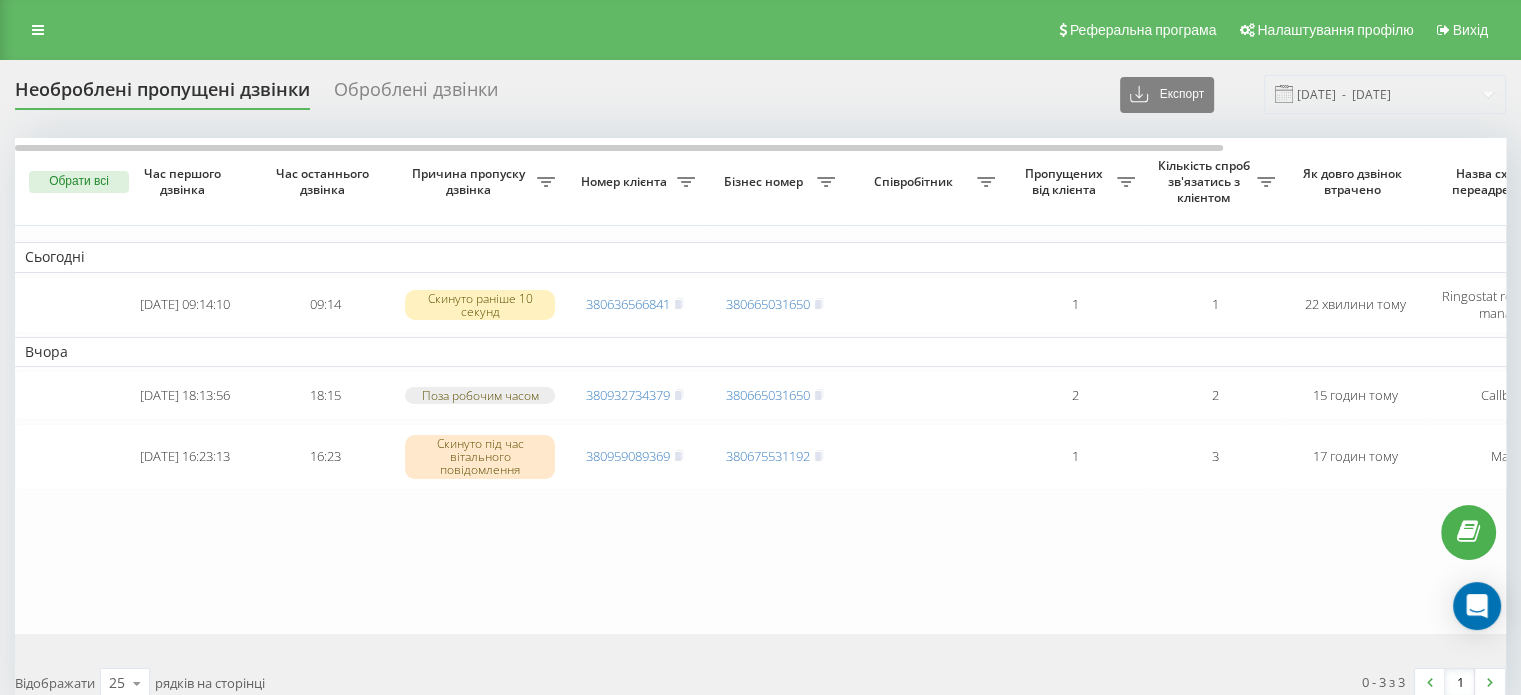click on "Реферальна програма Налаштування профілю Вихід" at bounding box center [760, 30] 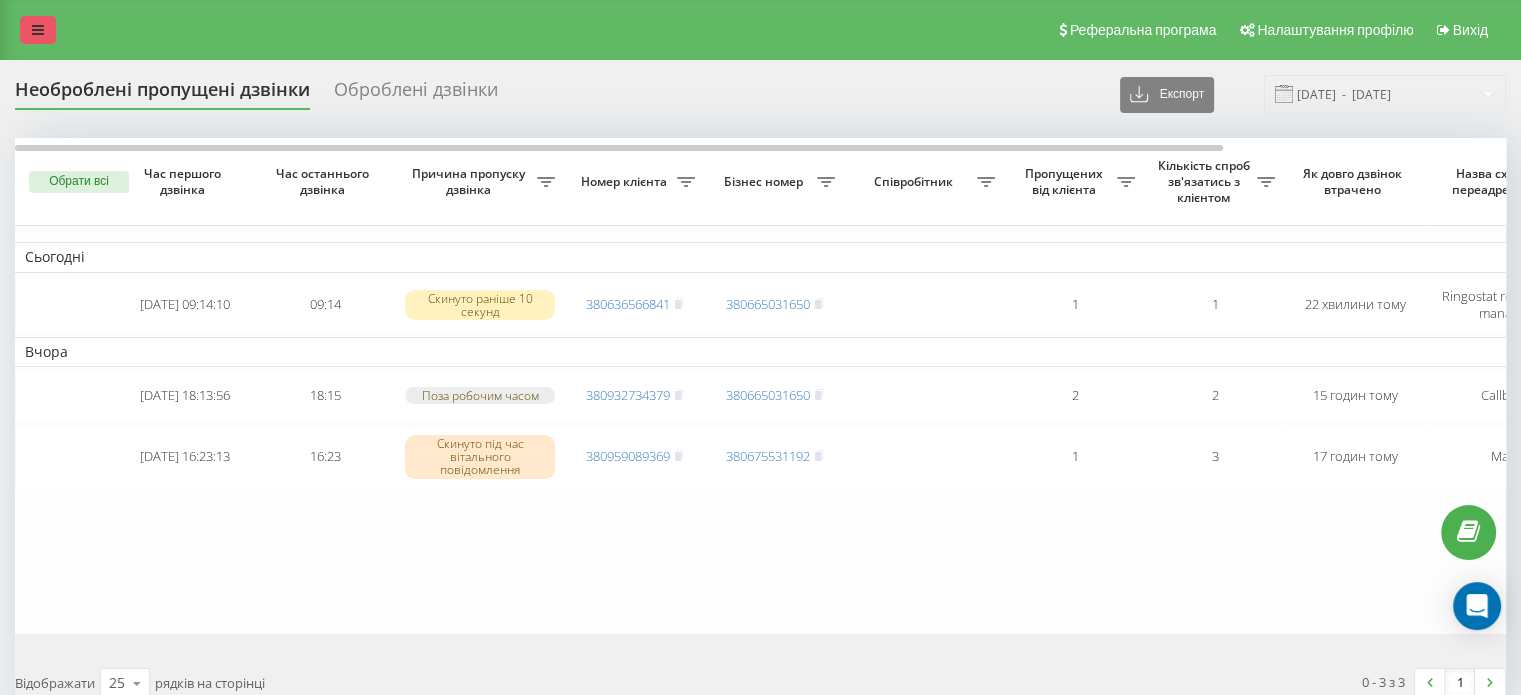 click at bounding box center [38, 30] 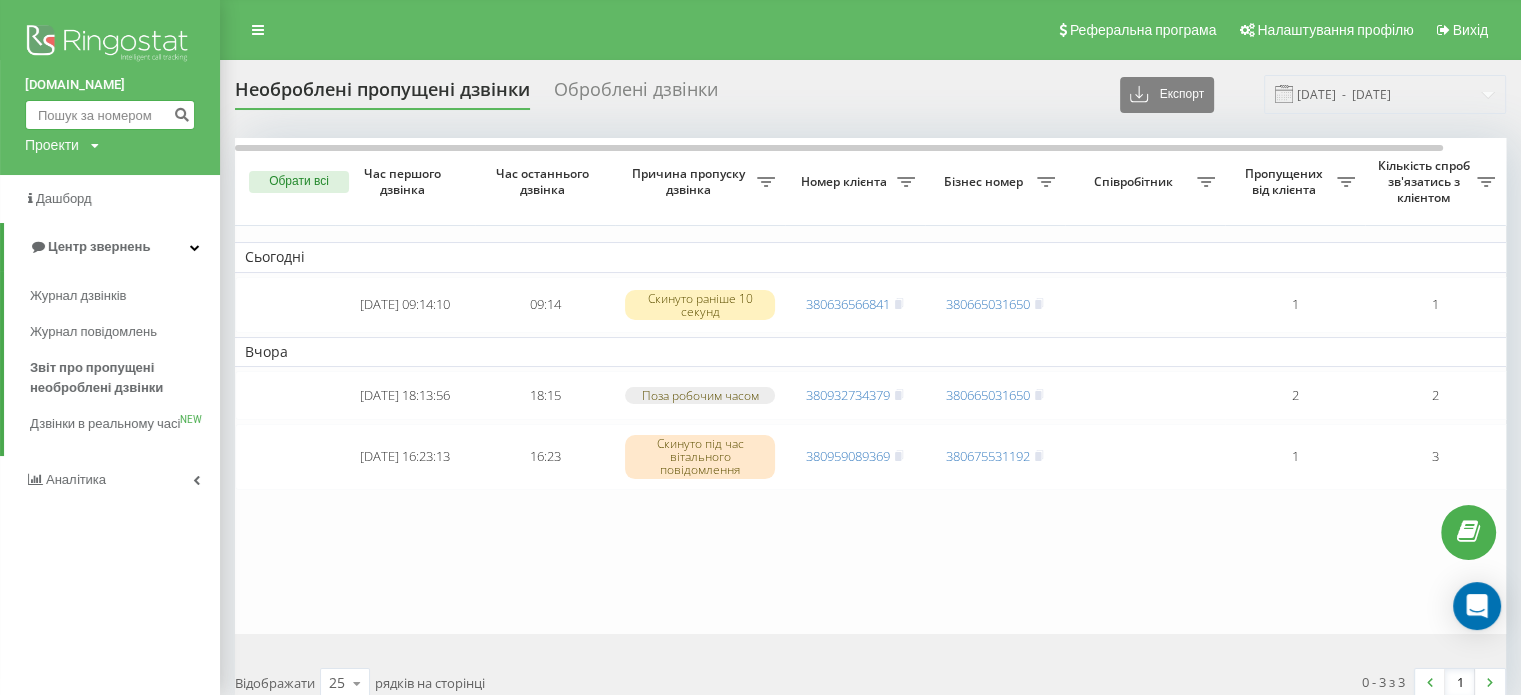 click at bounding box center (110, 115) 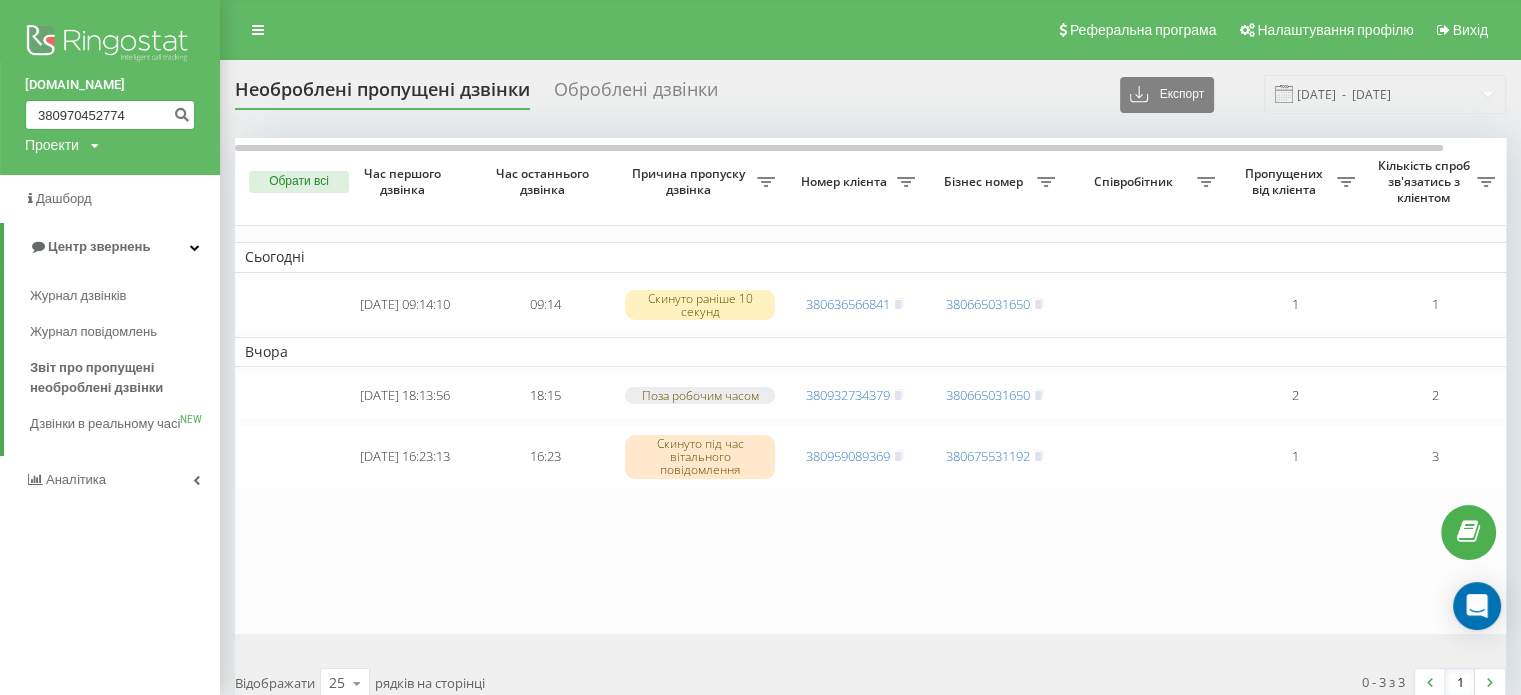 type on "380970452774" 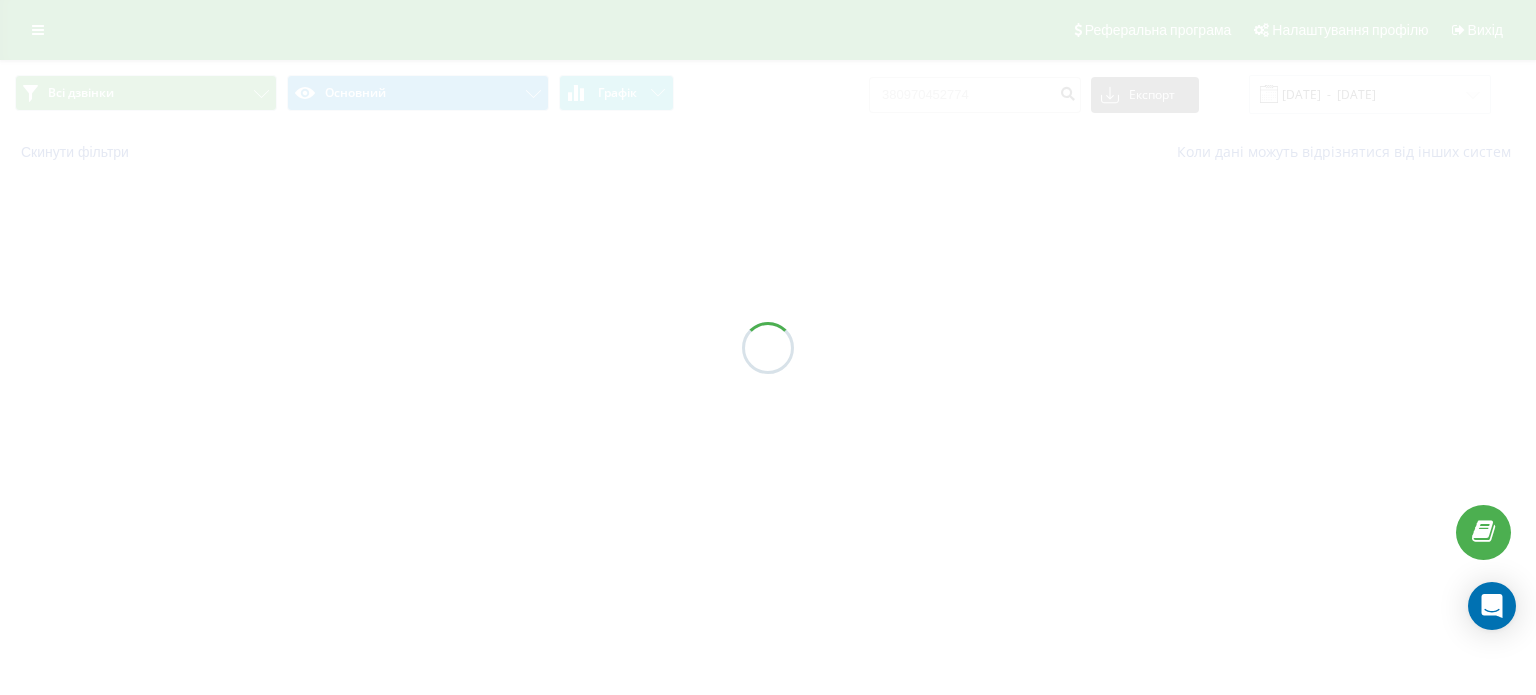 scroll, scrollTop: 0, scrollLeft: 0, axis: both 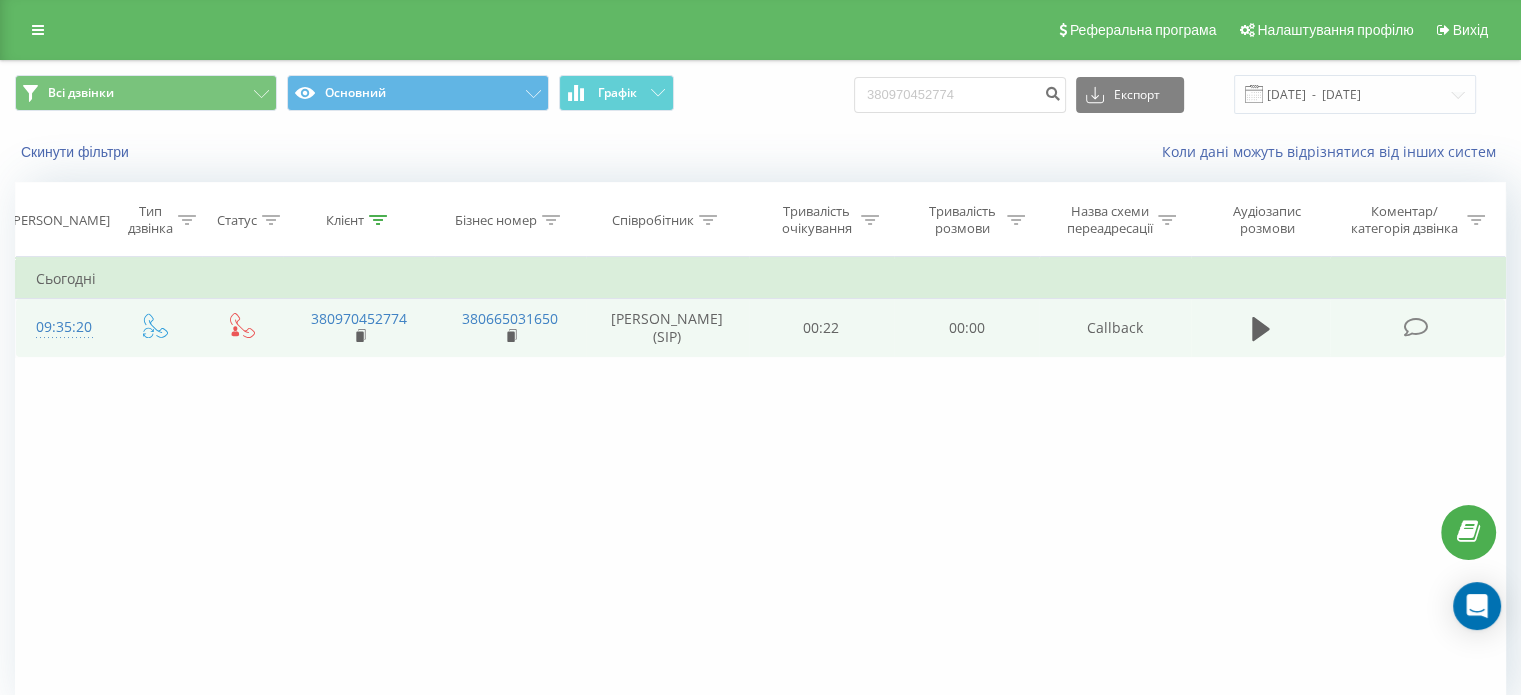 click at bounding box center [1415, 327] 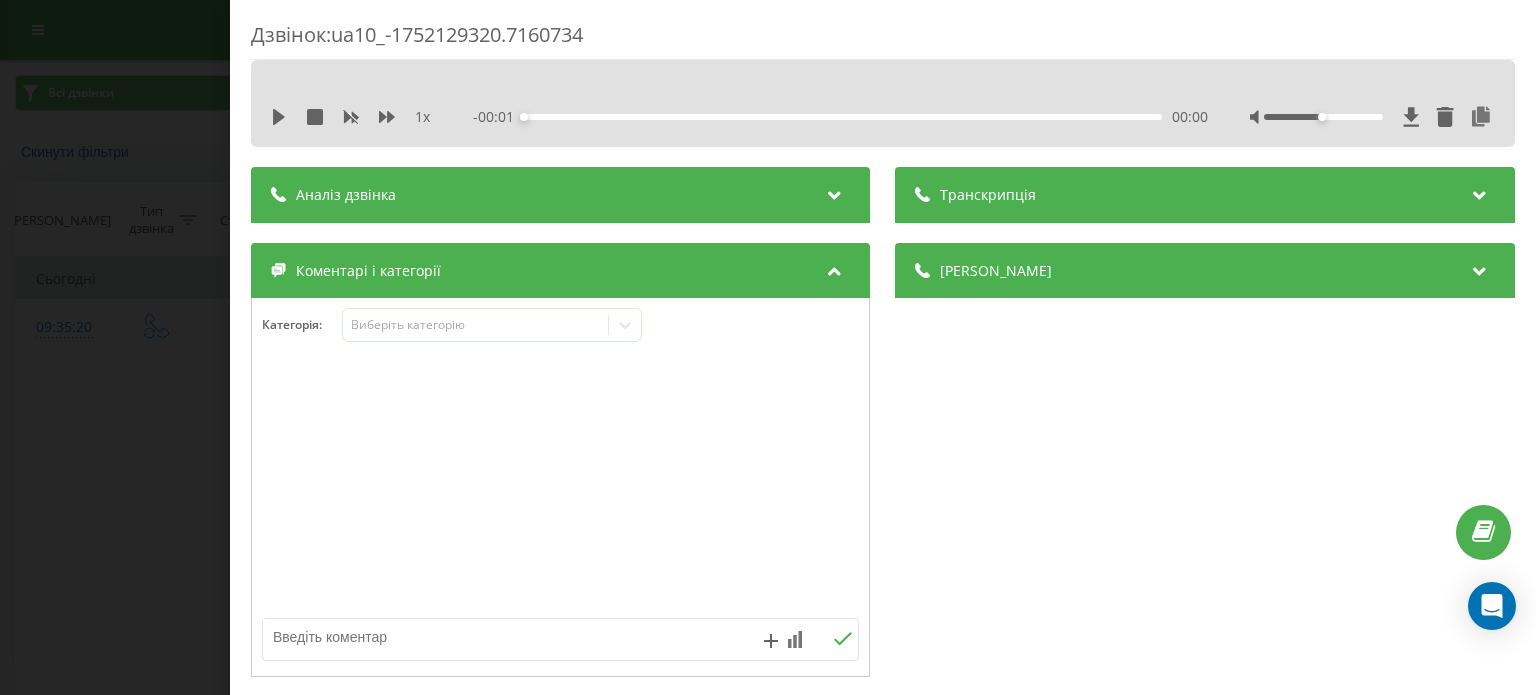 drag, startPoint x: 7, startPoint y: 243, endPoint x: 58, endPoint y: 233, distance: 51.971146 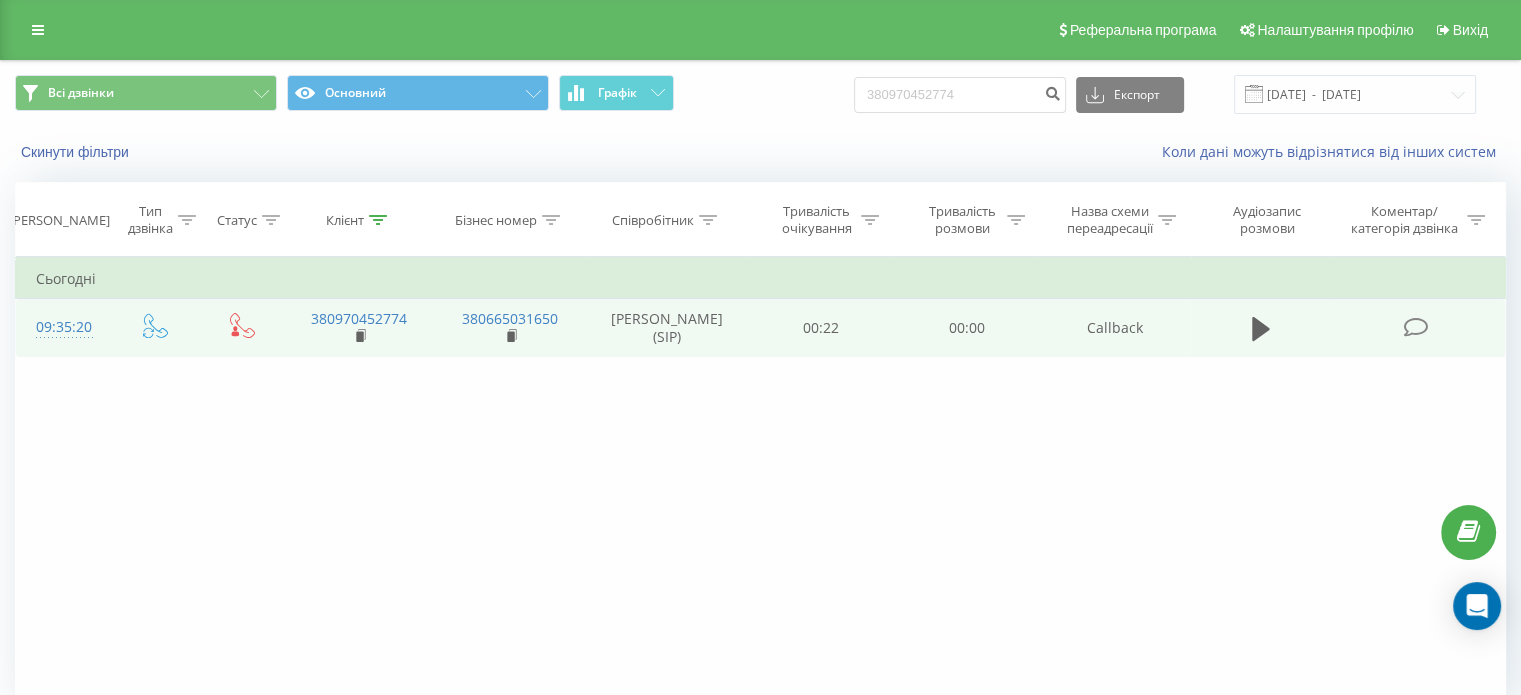 click at bounding box center (1415, 327) 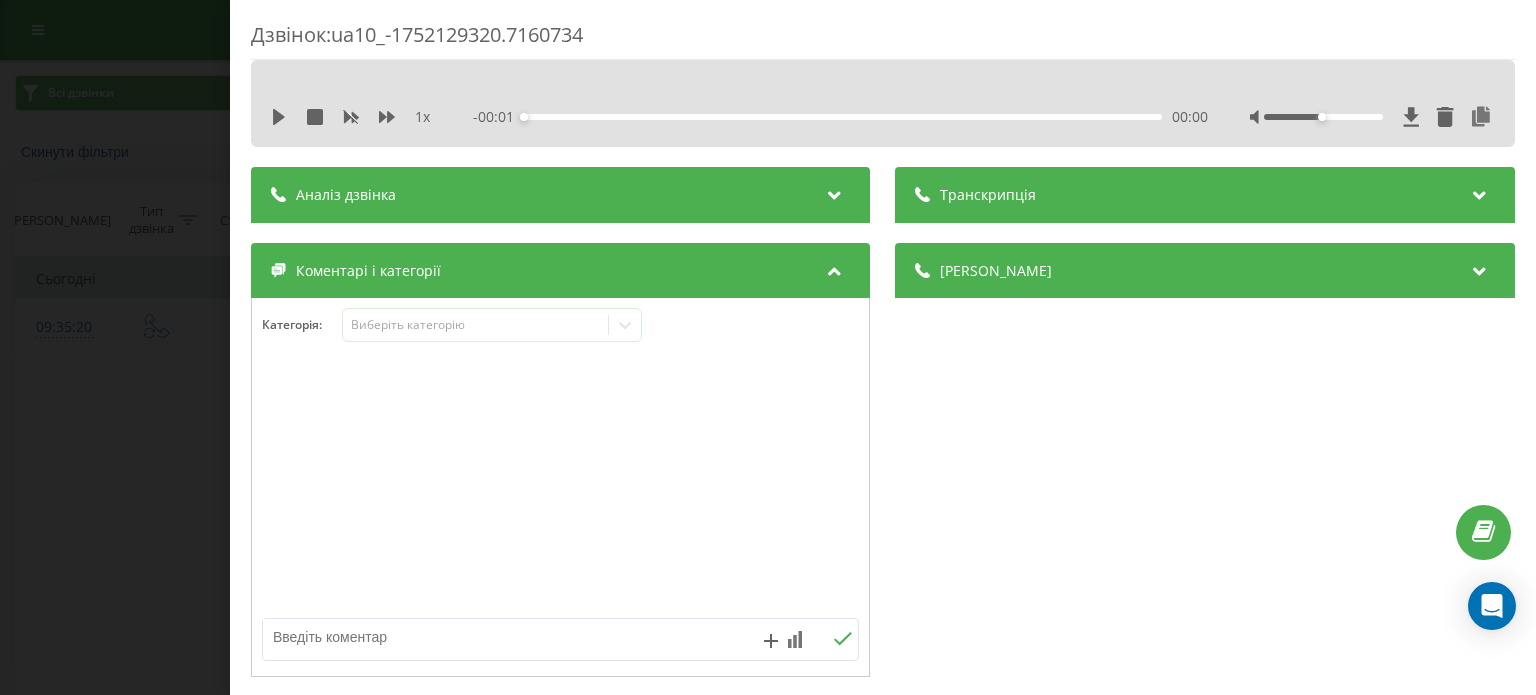click on "Дзвінок :  ua10_-1752129320.7160734   1 x  - 00:01 00:00   00:00   Транскрипція Для AI-аналізу майбутніх дзвінків  налаштуйте та активуйте профіль на сторінці . Якщо профіль вже є і дзвінок відповідає його умовам, оновіть сторінку через 10 хвилин - AI аналізує поточний дзвінок. Аналіз дзвінка Для AI-аналізу майбутніх дзвінків  налаштуйте та активуйте профіль на сторінці . Якщо профіль вже є і дзвінок відповідає його умовам, оновіть сторінку через 10 хвилин - AI аналізує поточний дзвінок. Деталі дзвінка Загальне Дата дзвінка 2025-07-10 09:35:20 Тип дзвінка Callback Статус дзвінка Хто дзвонив 380970452774 :" at bounding box center (768, 347) 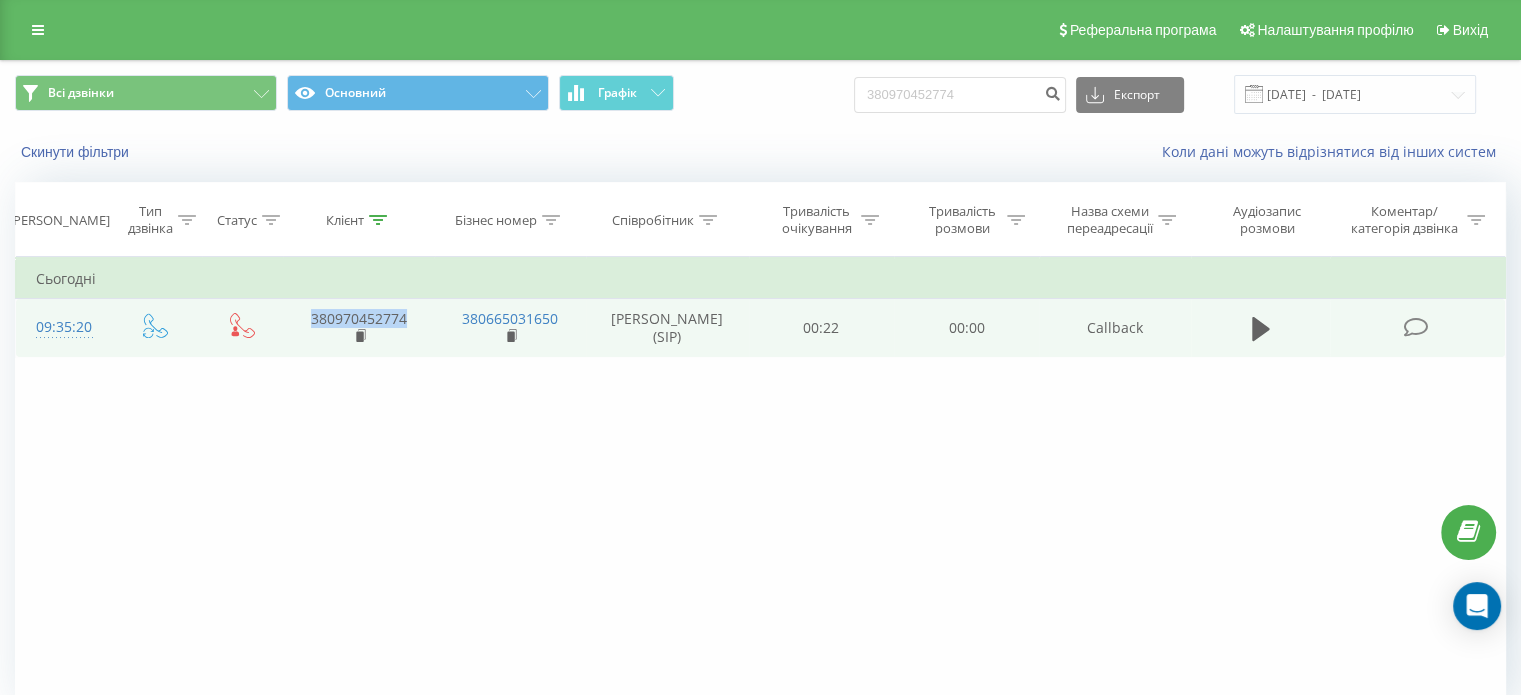 drag, startPoint x: 405, startPoint y: 314, endPoint x: 310, endPoint y: 315, distance: 95.005264 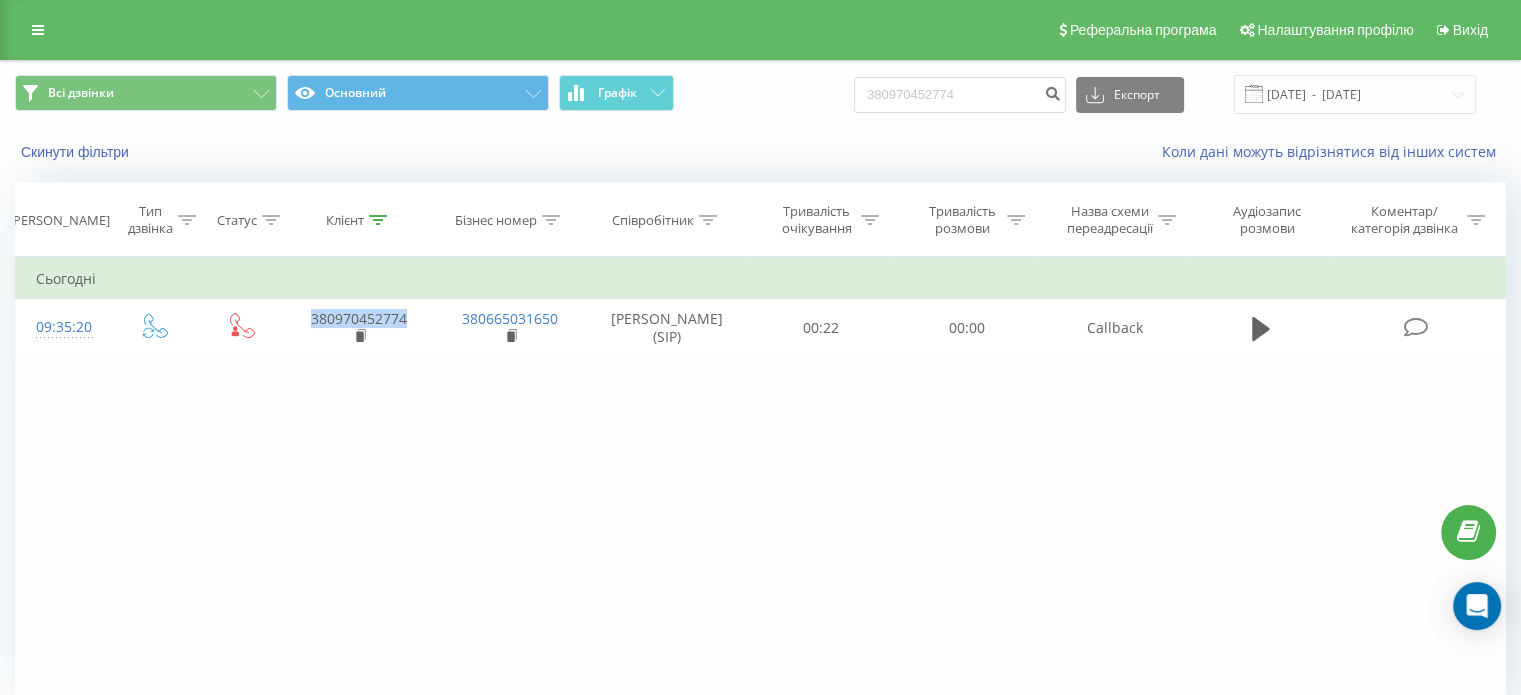 copy on "380970452774" 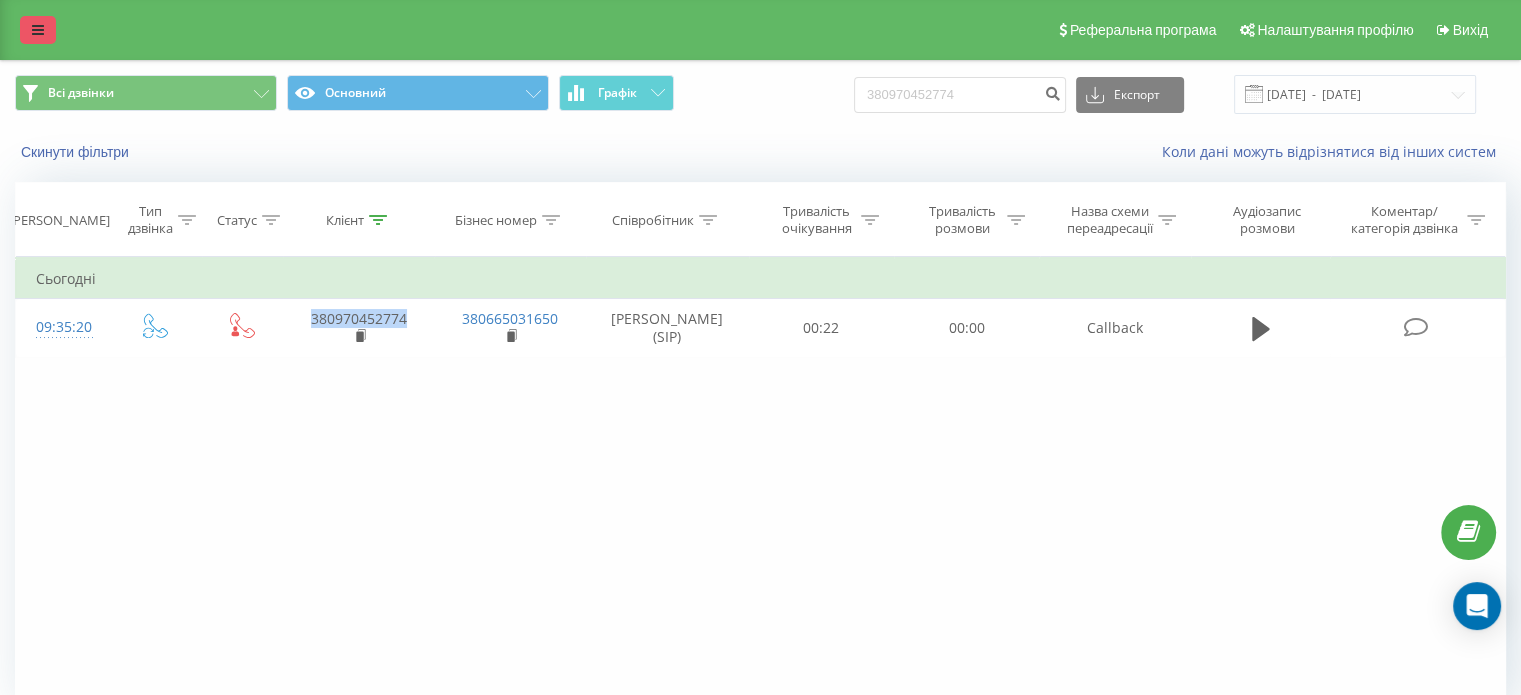 click at bounding box center [38, 30] 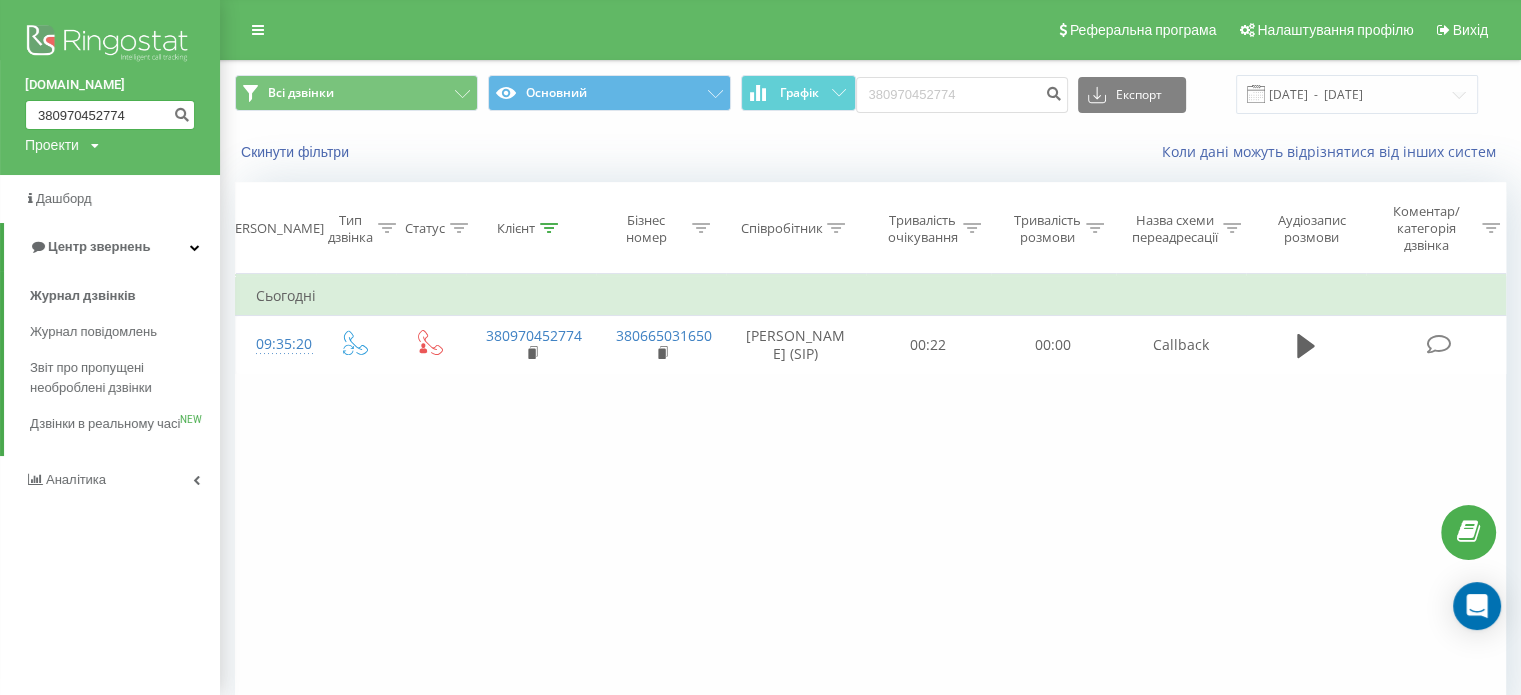 click on "380970452774" at bounding box center (110, 115) 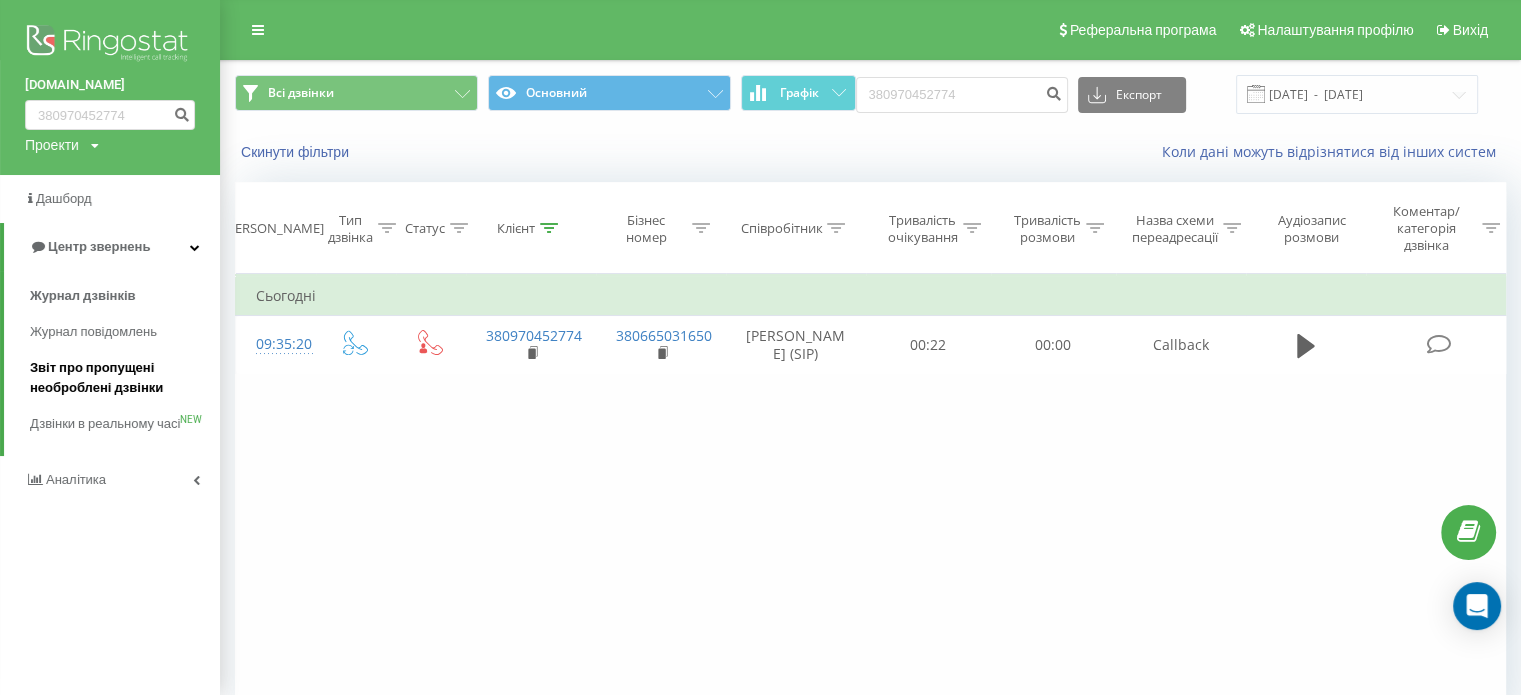 click on "Звіт про пропущені необроблені дзвінки" at bounding box center [120, 378] 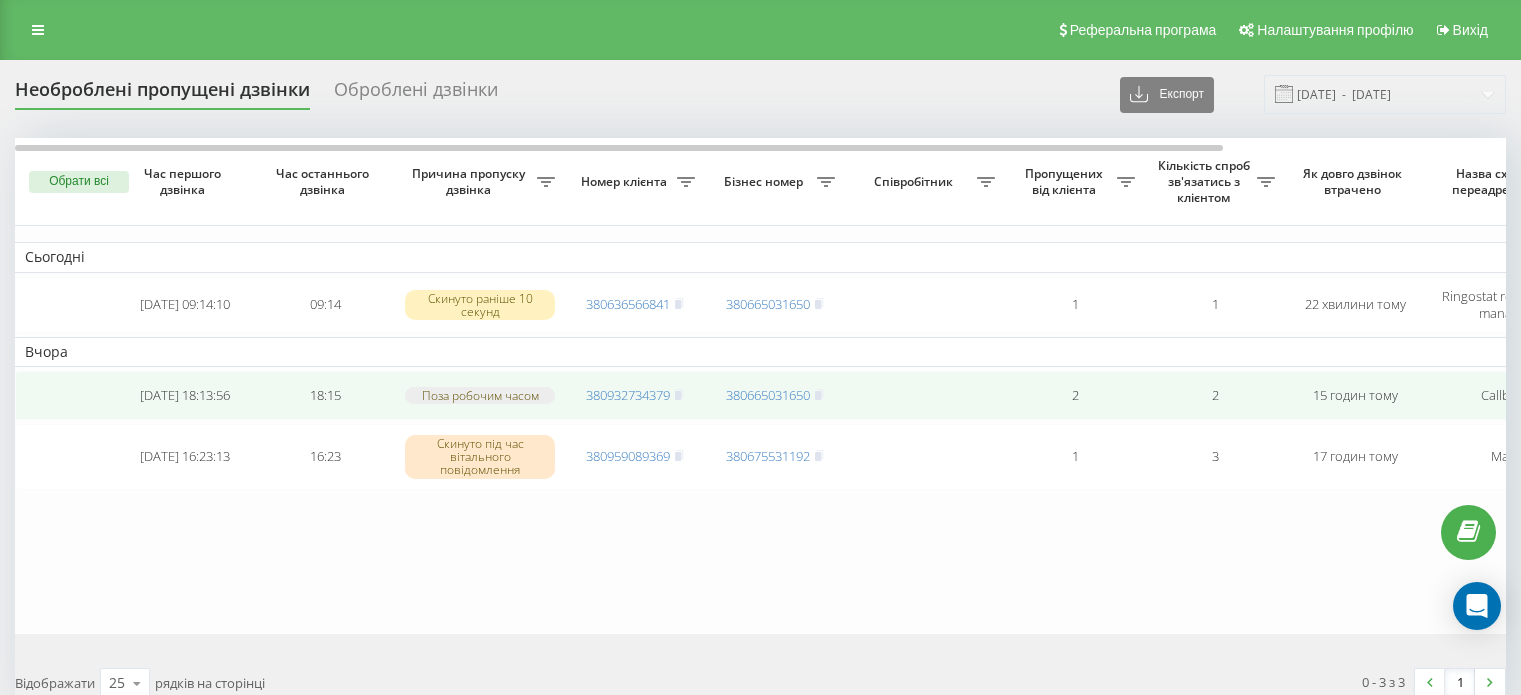 scroll, scrollTop: 0, scrollLeft: 0, axis: both 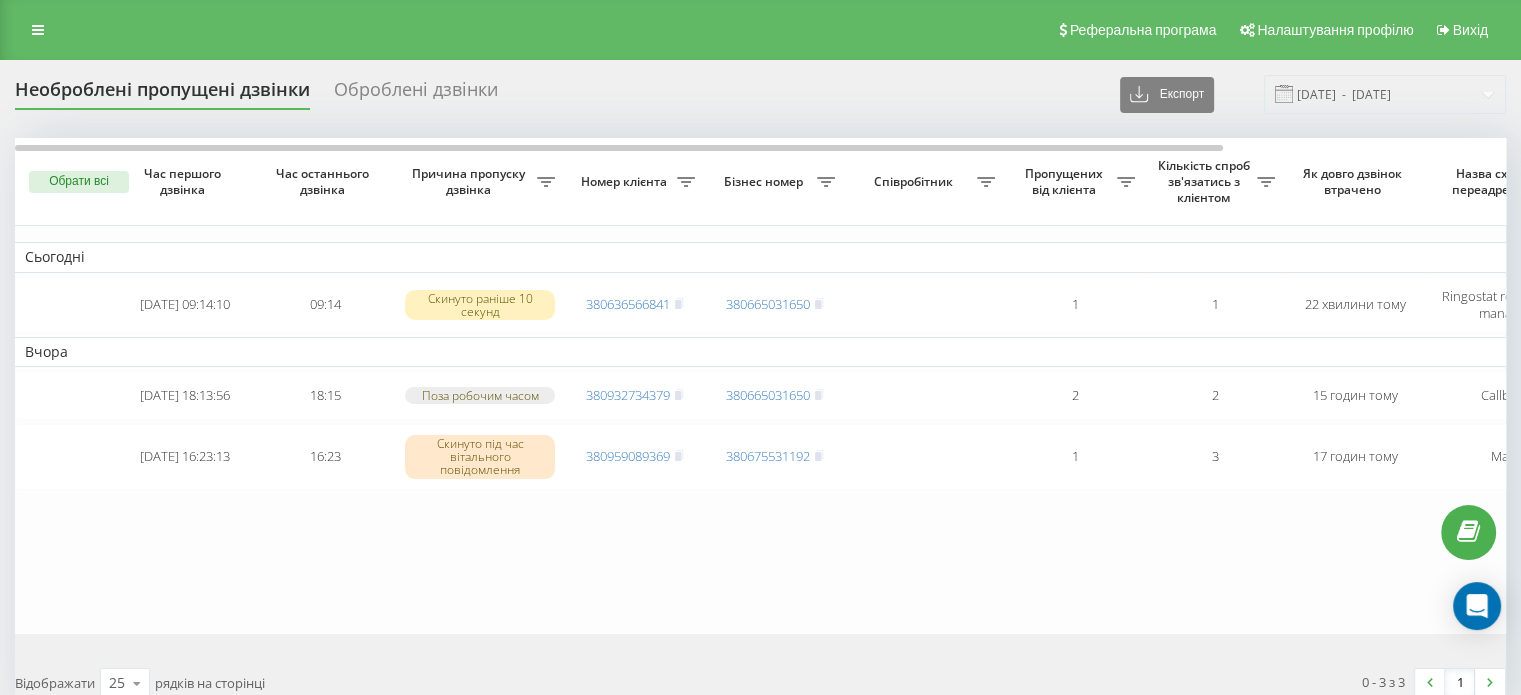 click on "Реферальна програма Налаштування профілю Вихід" at bounding box center (760, 30) 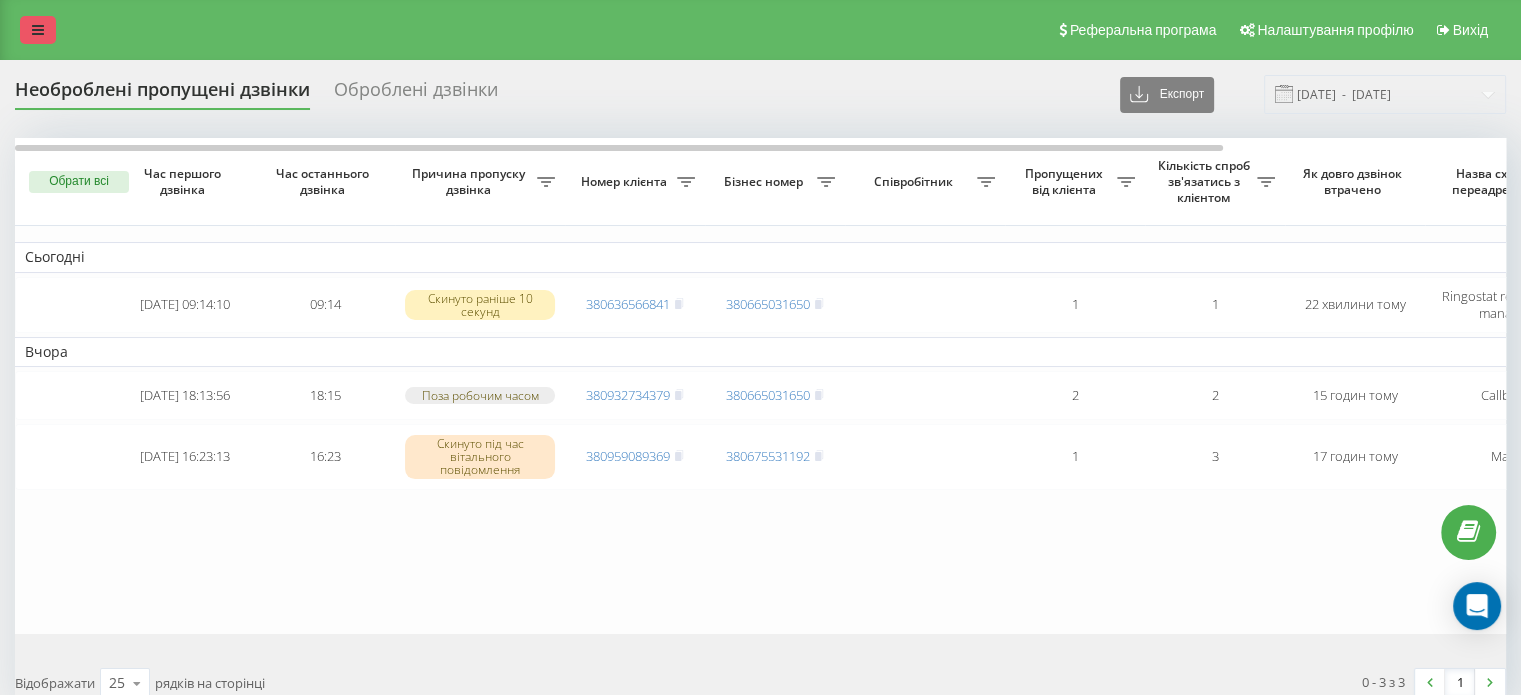 click on "Реферальна програма Налаштування профілю Вихід" at bounding box center (760, 30) 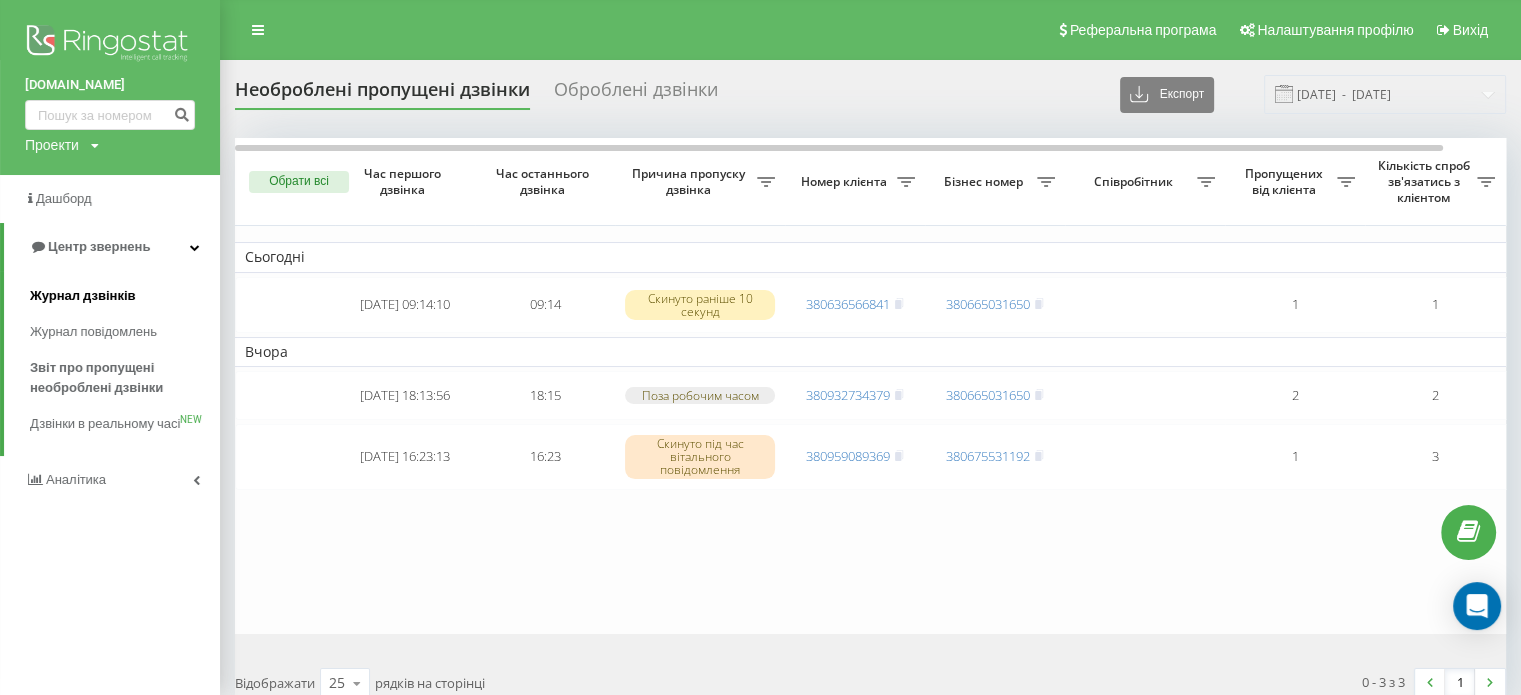 click on "Журнал дзвінків" at bounding box center [83, 296] 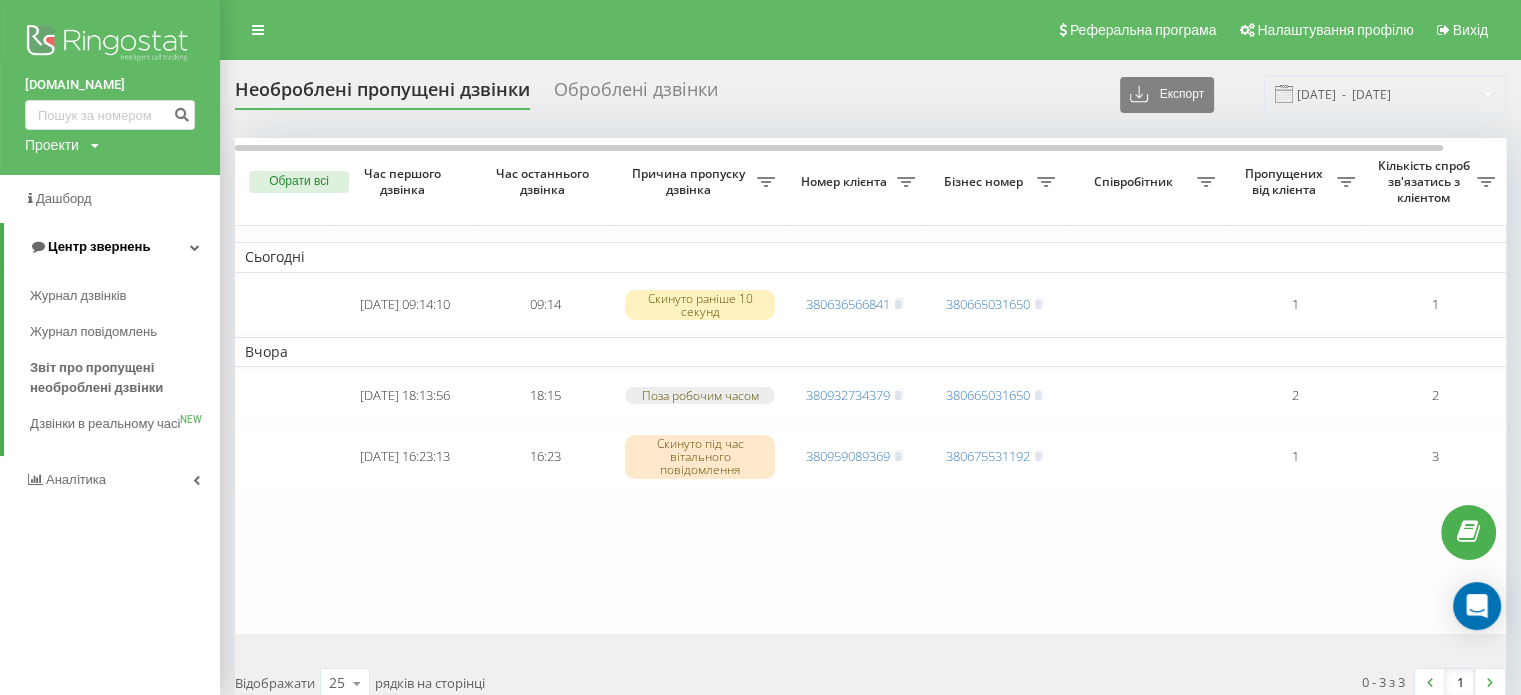 click on "Центр звернень" at bounding box center [99, 246] 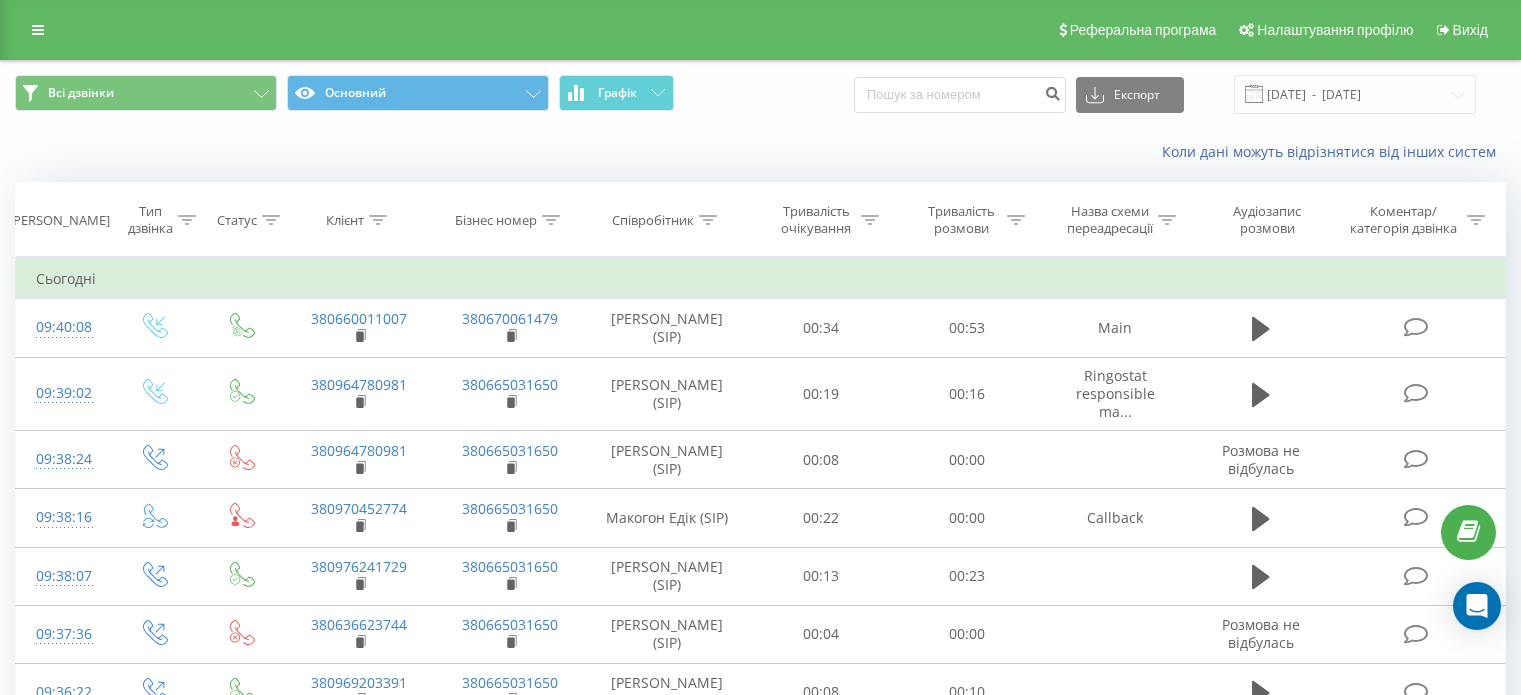 scroll, scrollTop: 0, scrollLeft: 0, axis: both 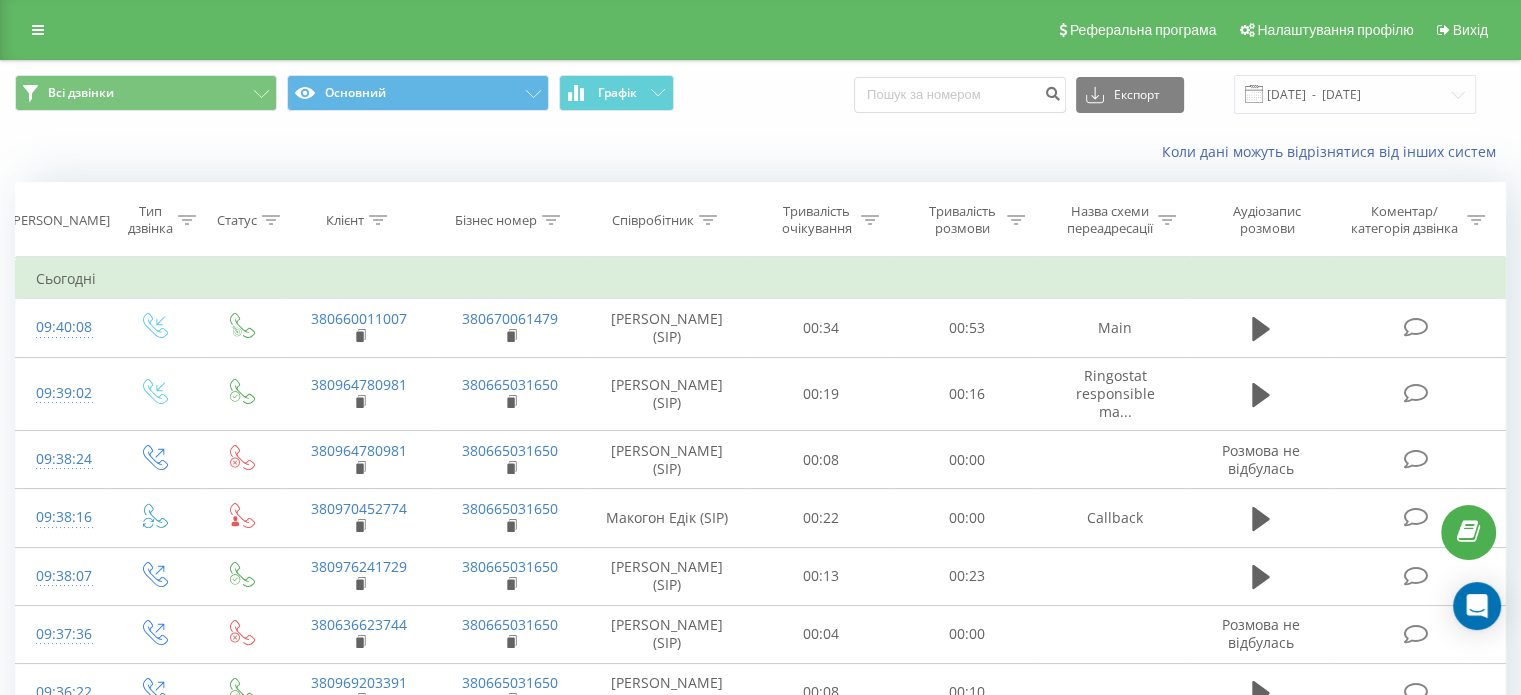 click on "Реферальна програма Налаштування профілю Вихід" at bounding box center (760, 30) 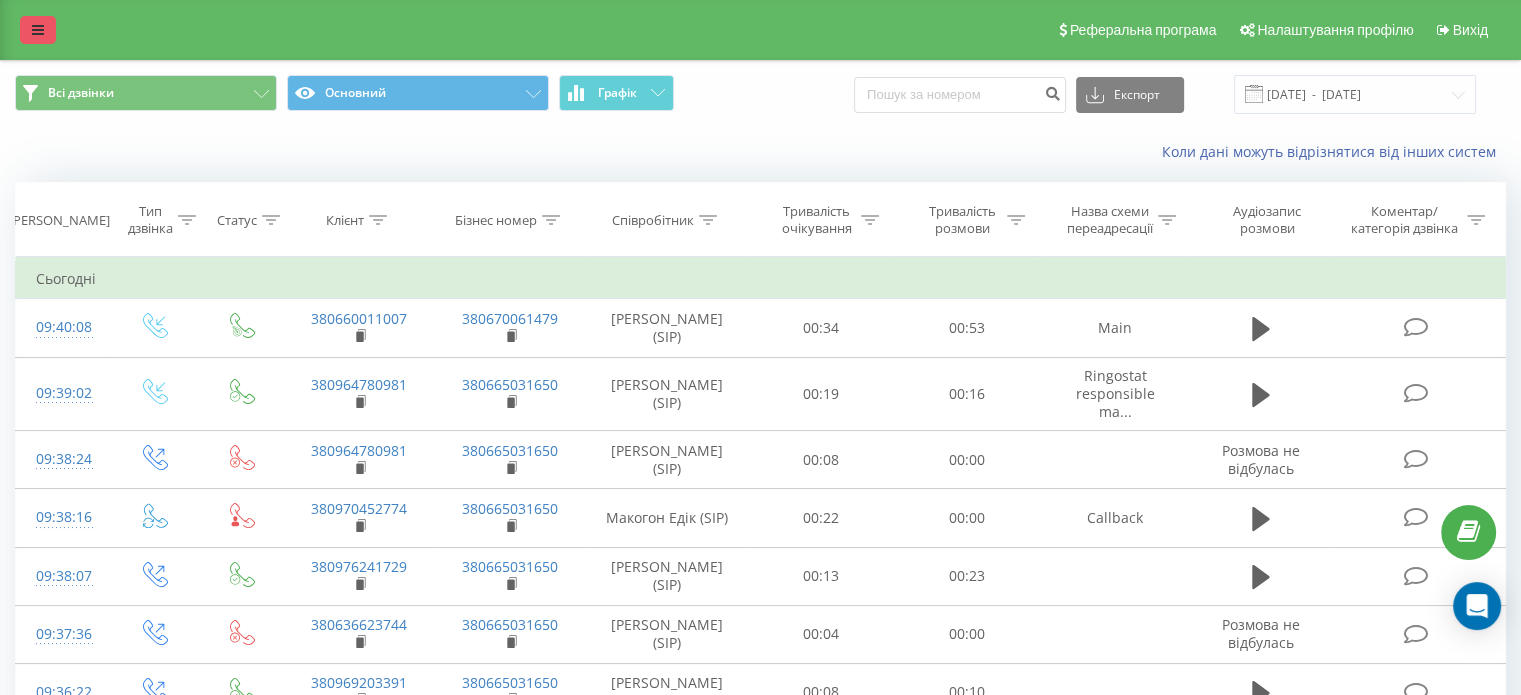 click at bounding box center [38, 30] 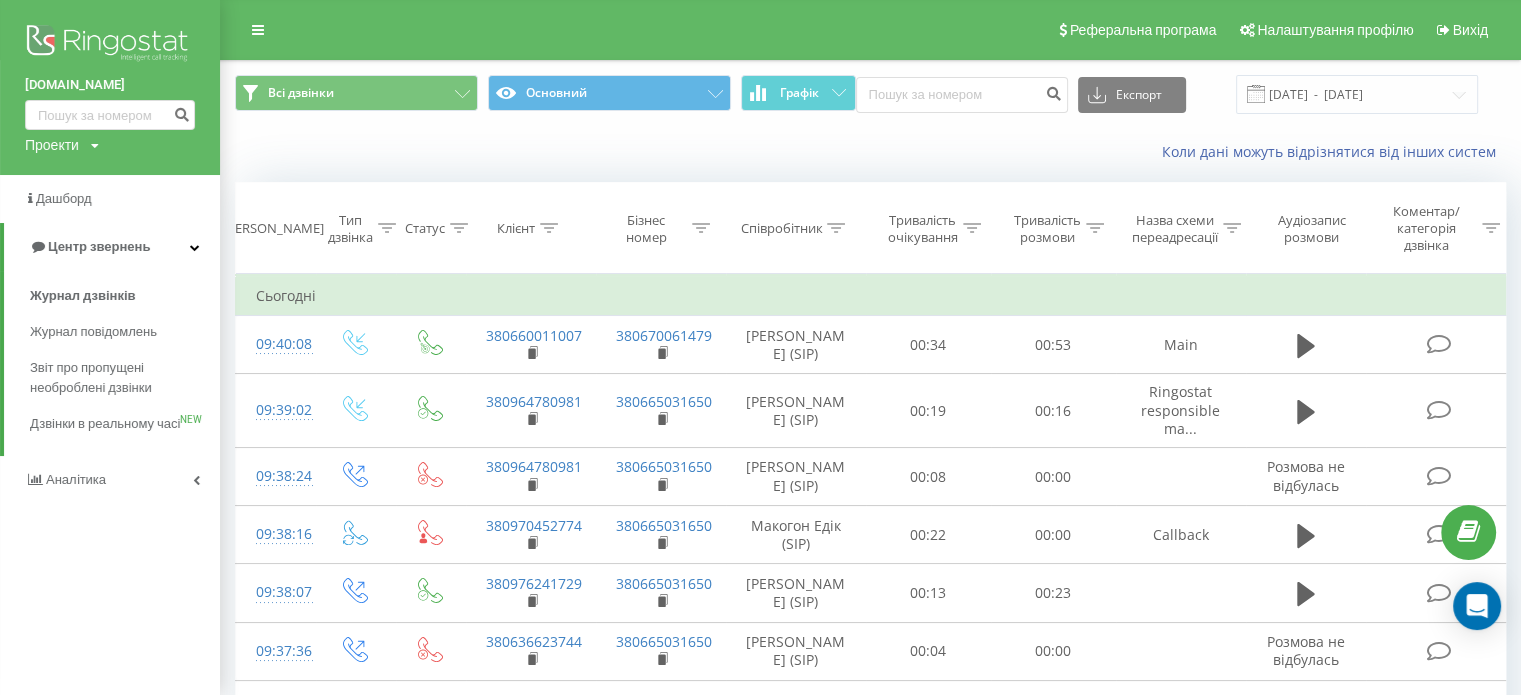 scroll, scrollTop: 200, scrollLeft: 0, axis: vertical 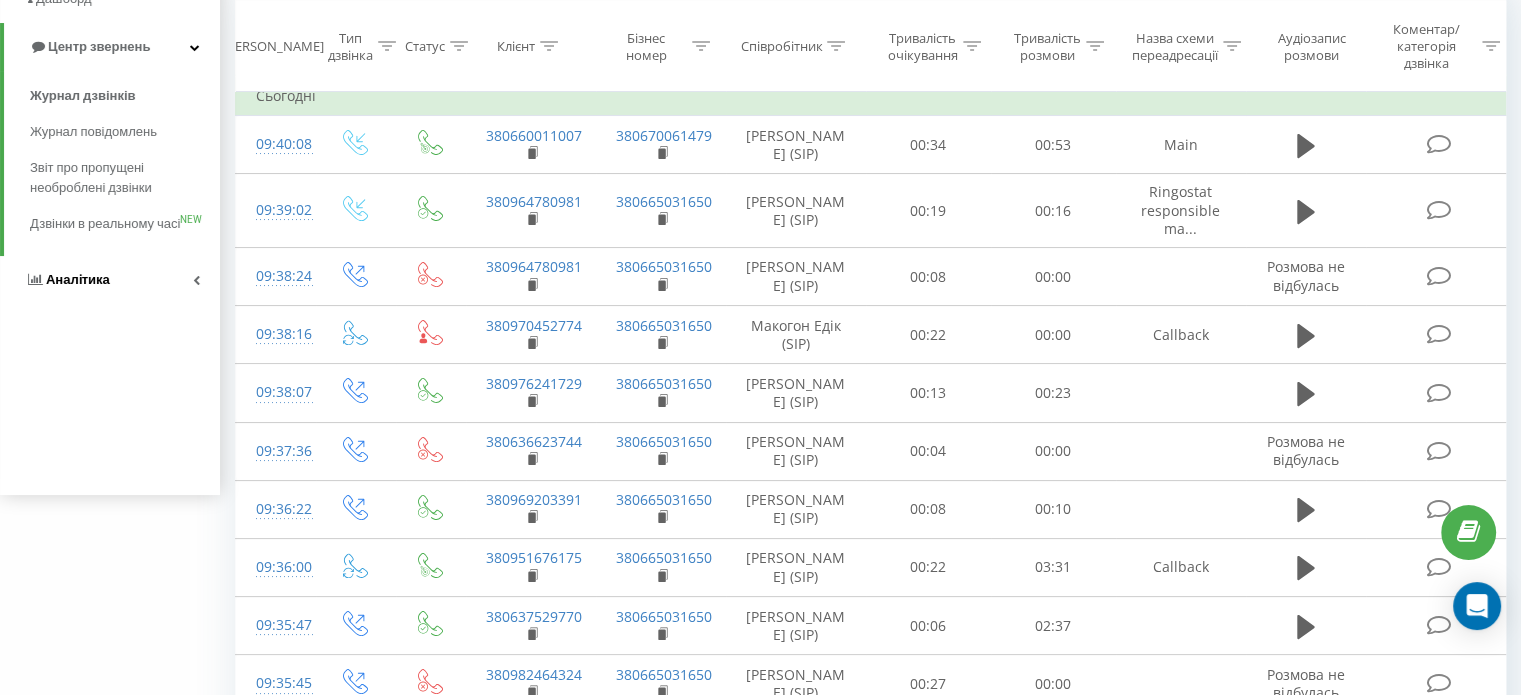 click on "Аналiтика" at bounding box center (110, 280) 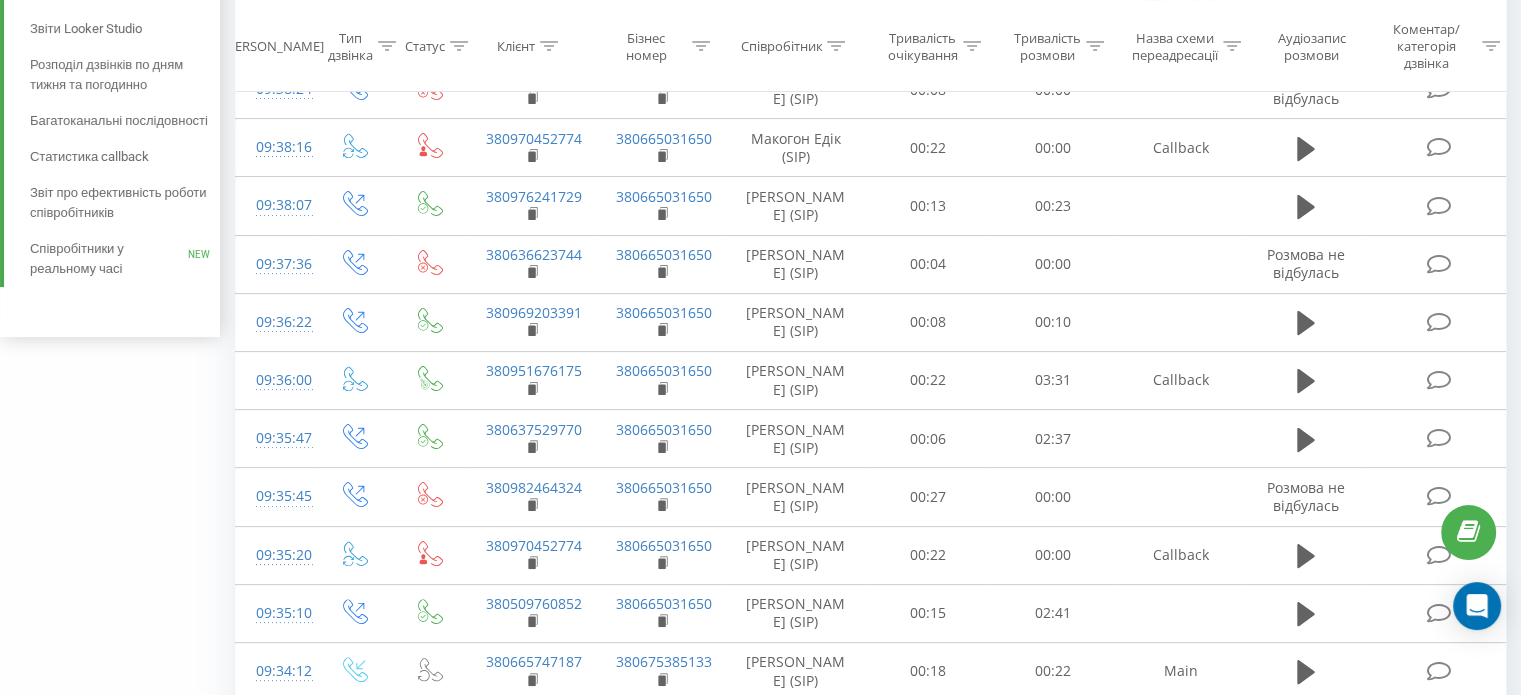 scroll, scrollTop: 400, scrollLeft: 0, axis: vertical 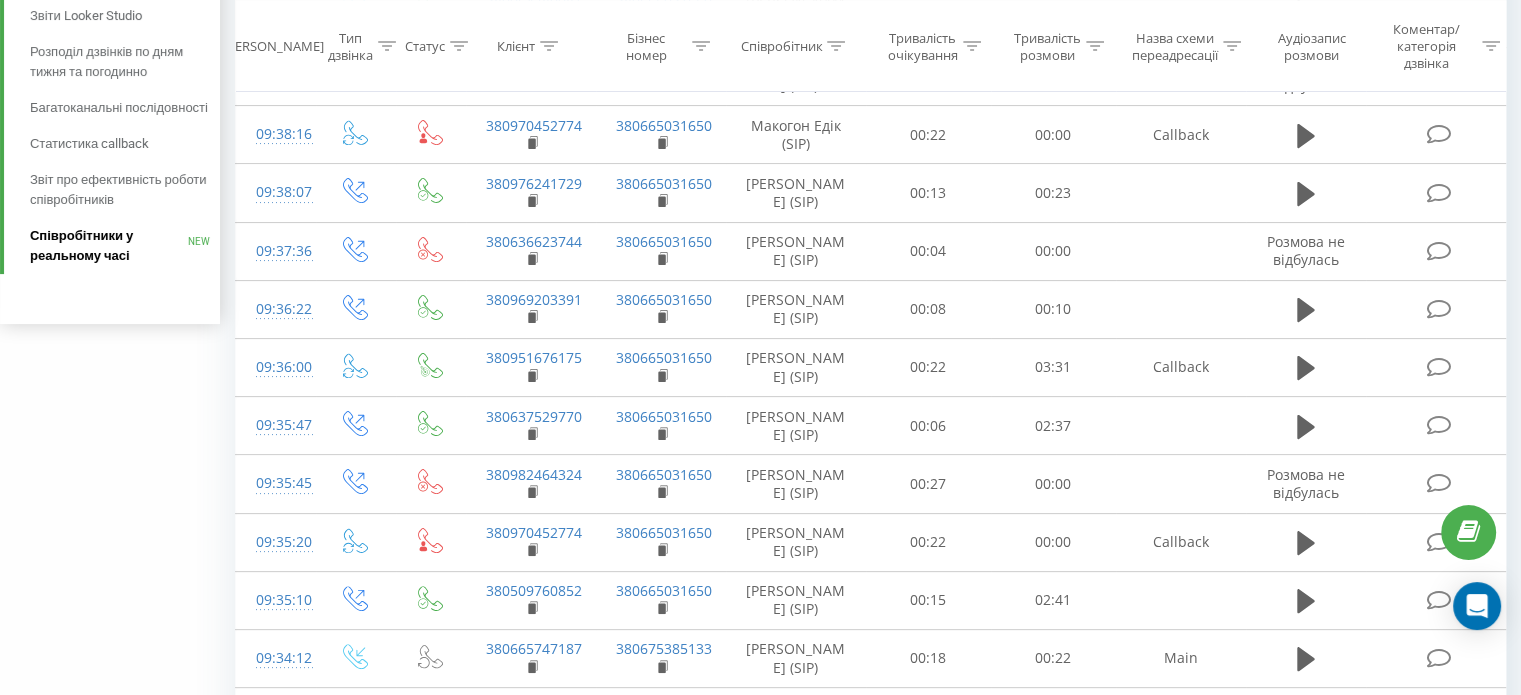 click on "Співробітники у реальному часі" at bounding box center [109, 246] 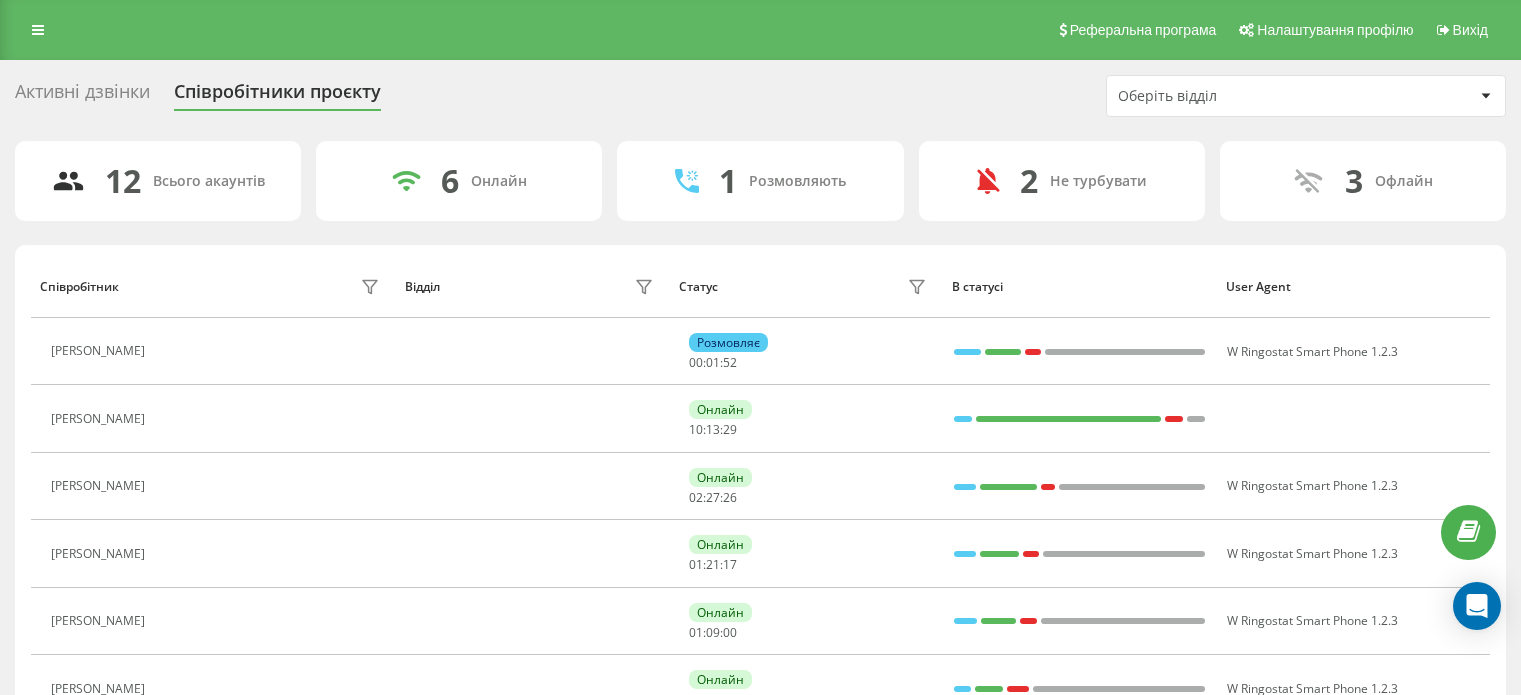 scroll, scrollTop: 0, scrollLeft: 0, axis: both 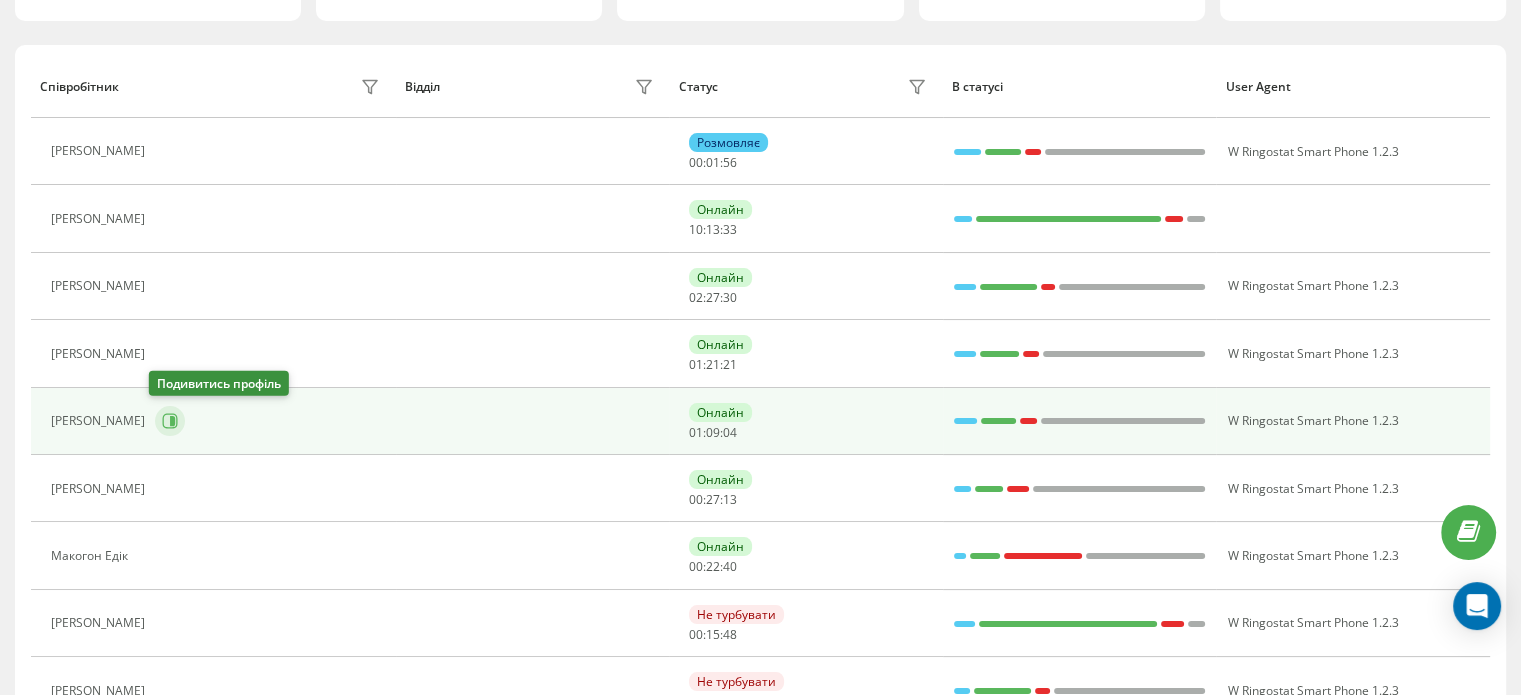 click 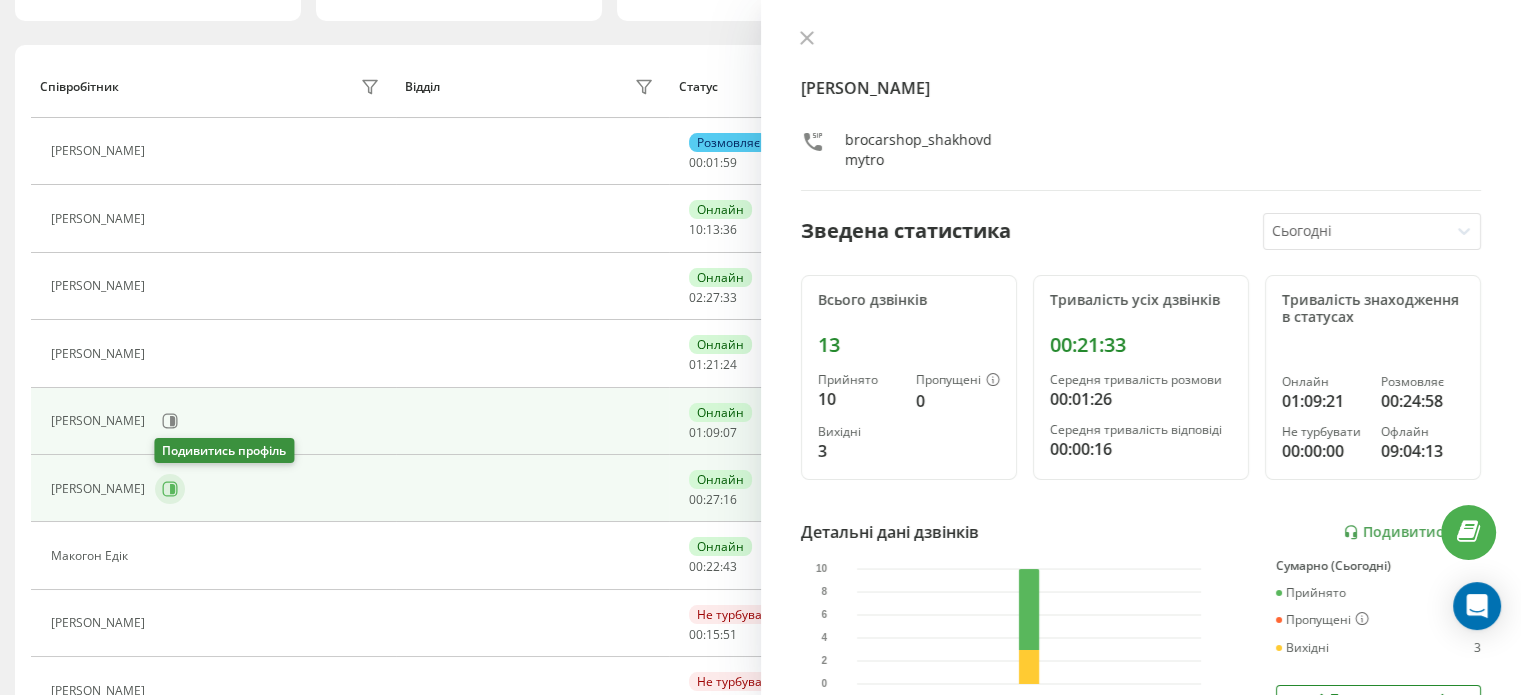 click 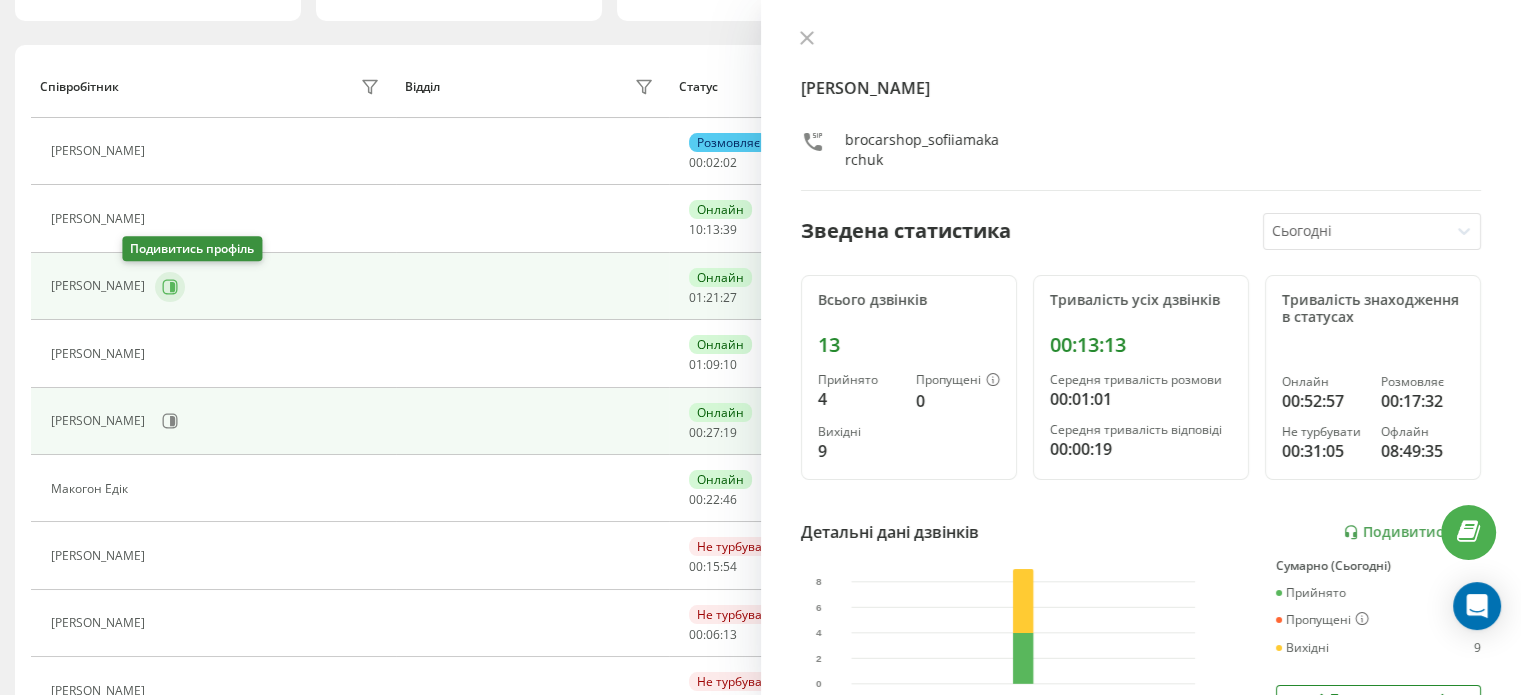 click 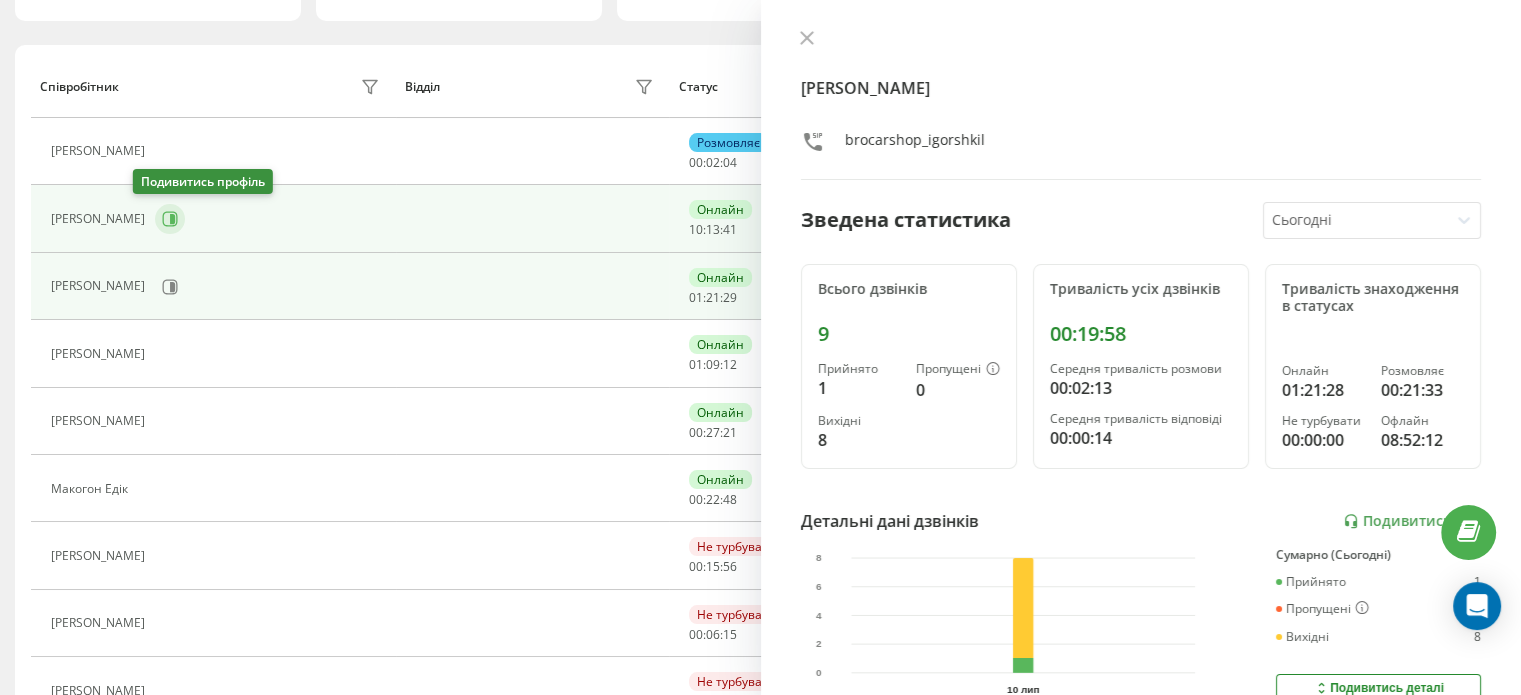 click 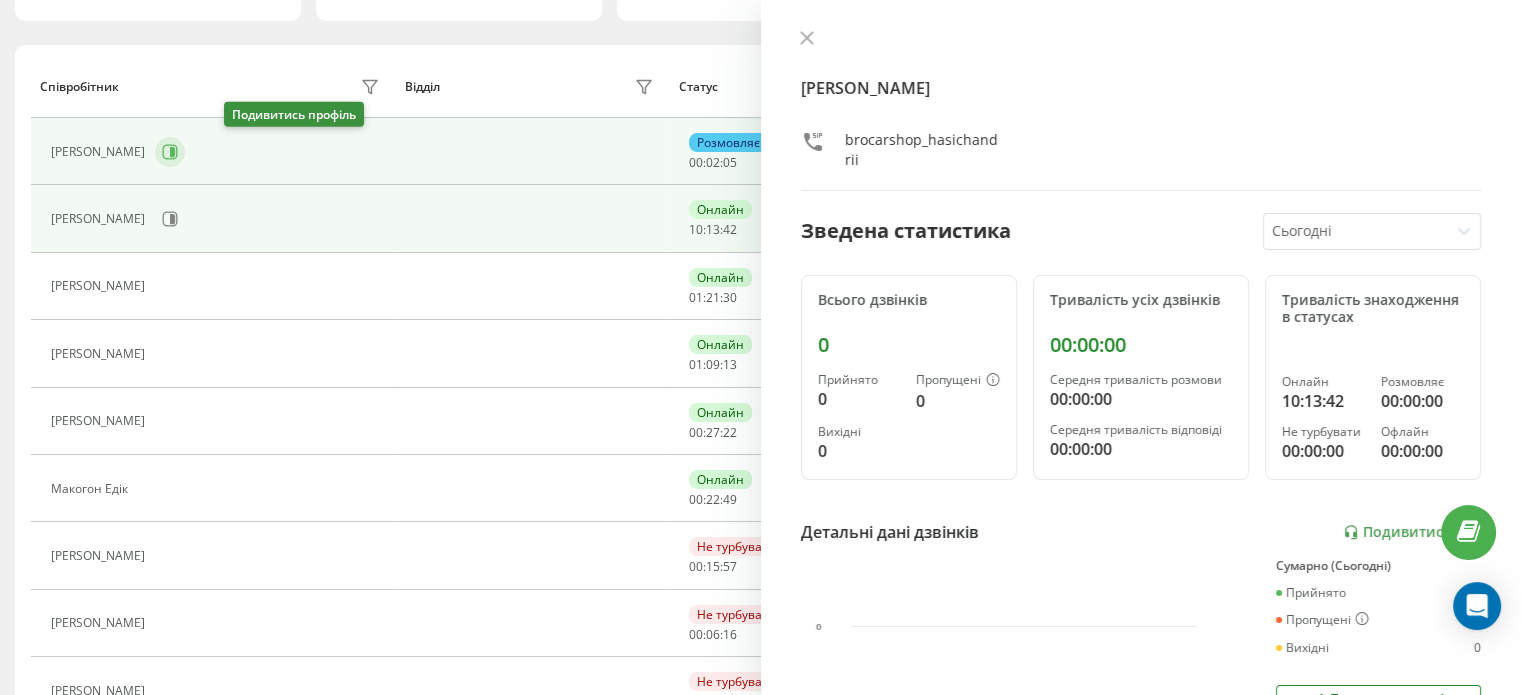 click 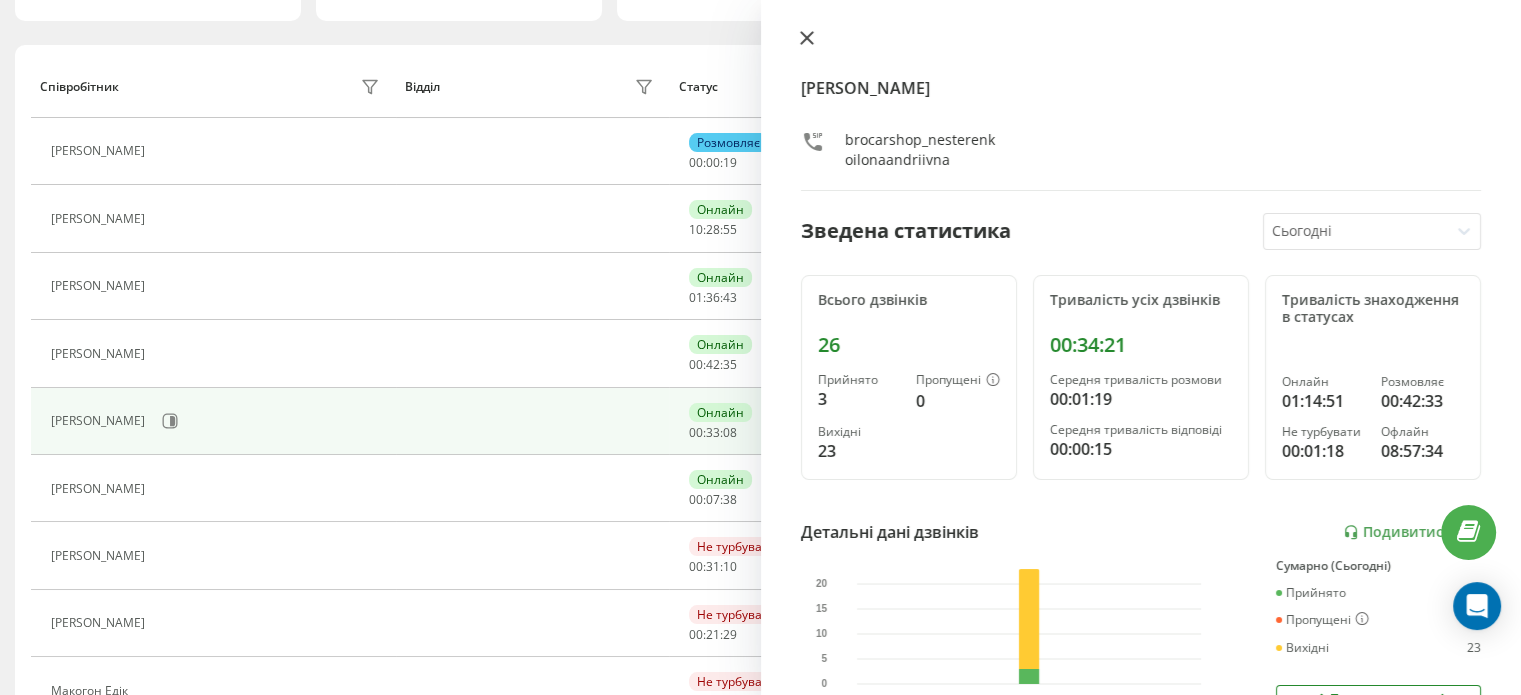 click at bounding box center [807, 39] 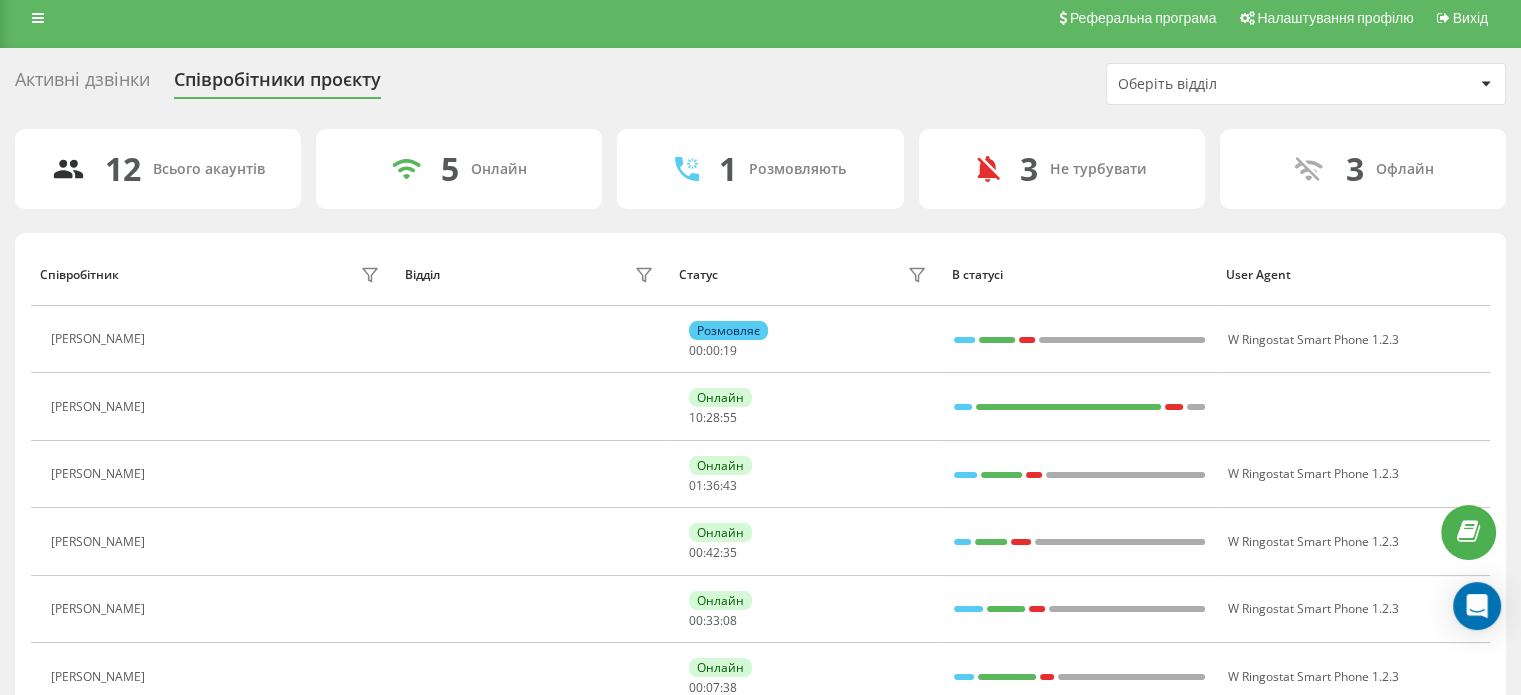 scroll, scrollTop: 0, scrollLeft: 0, axis: both 